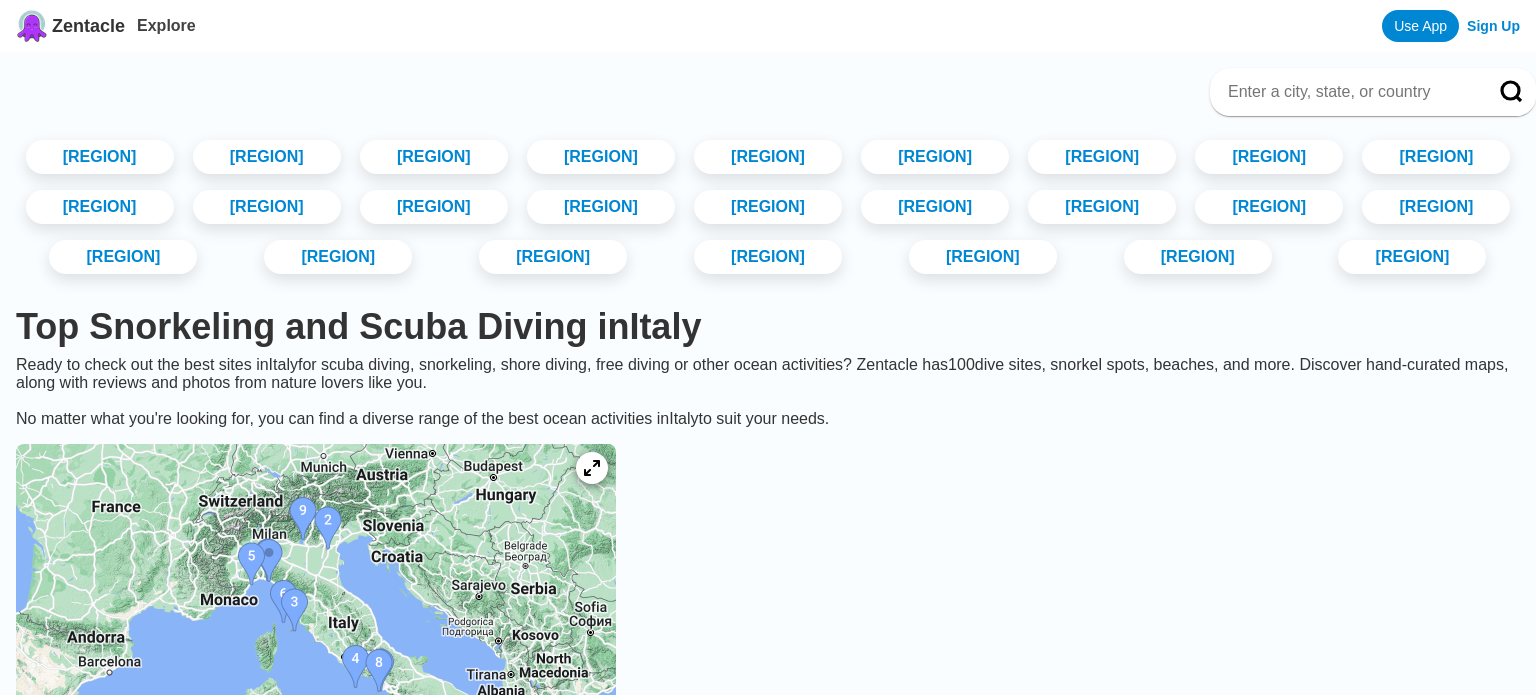 scroll, scrollTop: 0, scrollLeft: 0, axis: both 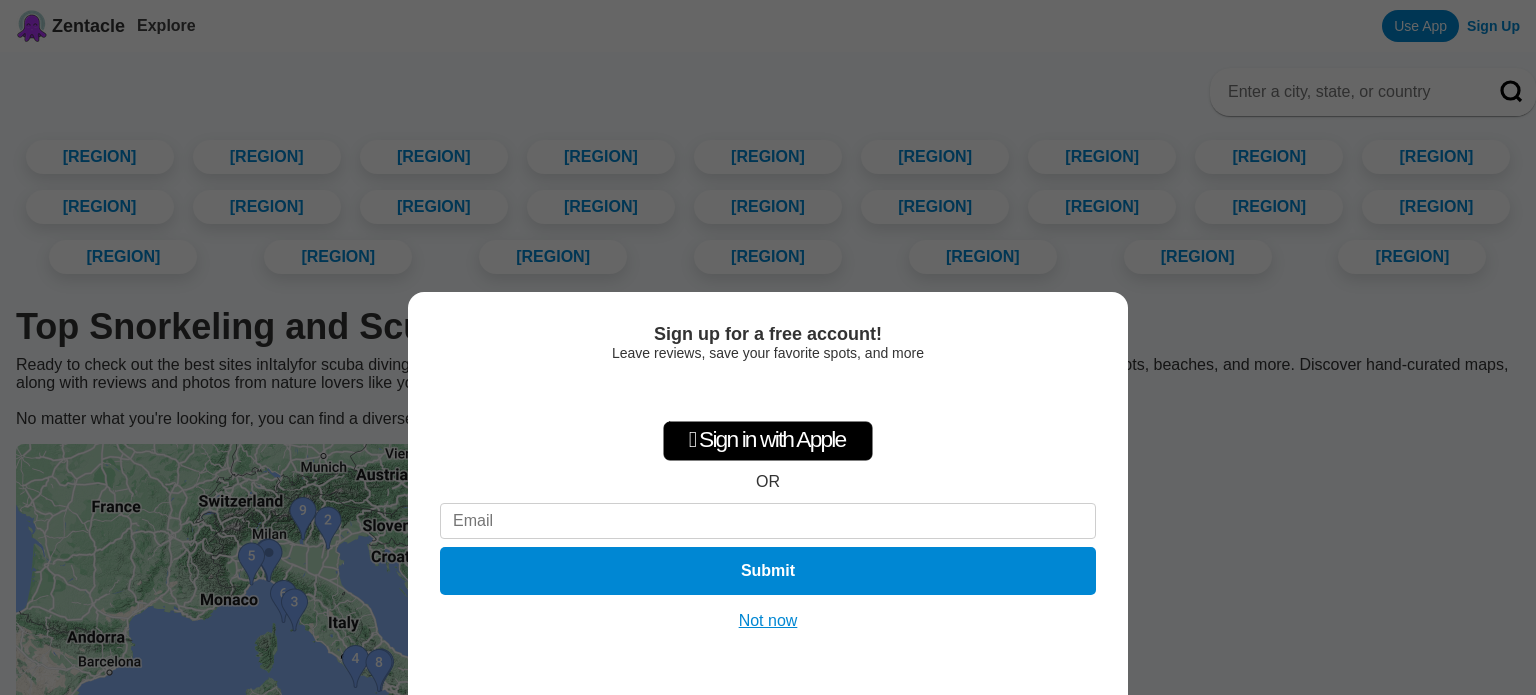 click on "Sign up for a free account! Leave reviews, save your favorite spots, and more
 Sign in with Apple
OR Submit Not now See this page in... Zentacle App Open Browser Continue" at bounding box center [768, 347] 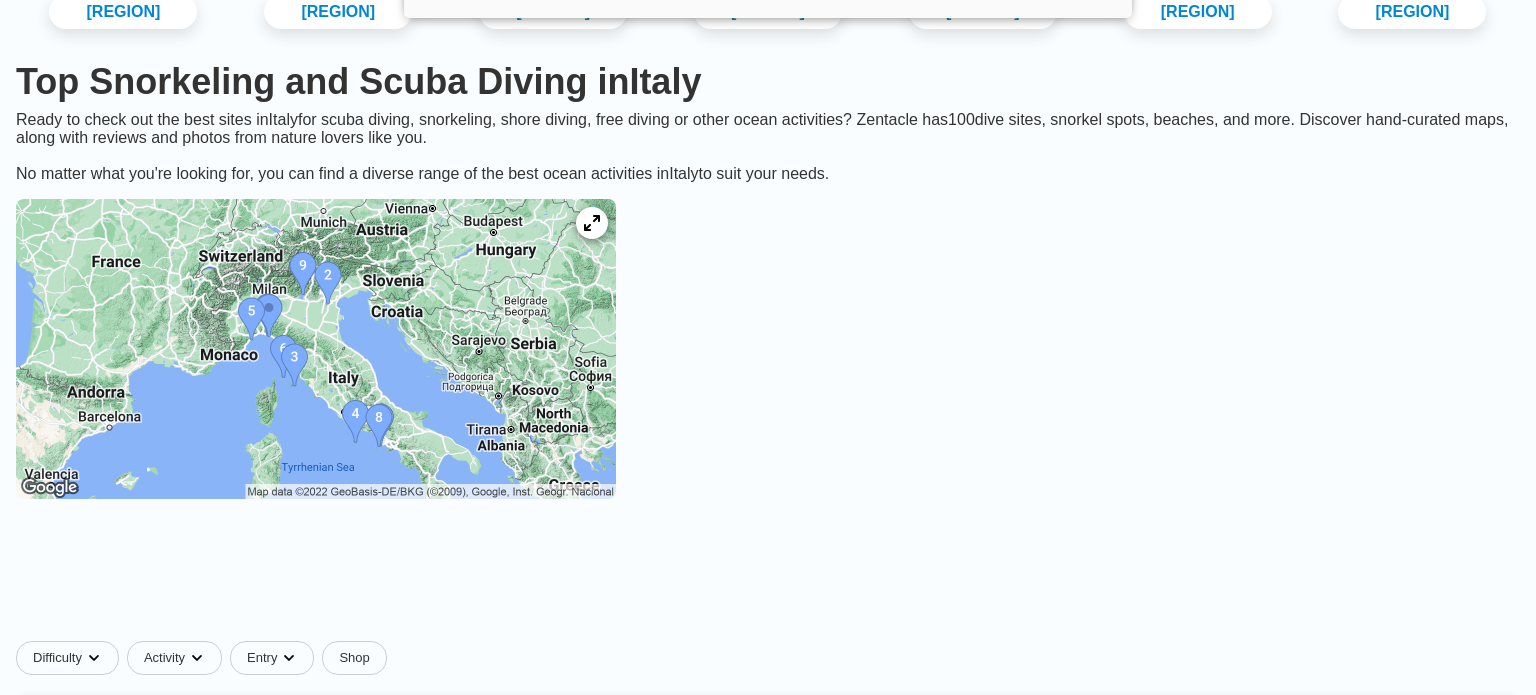 scroll, scrollTop: 262, scrollLeft: 0, axis: vertical 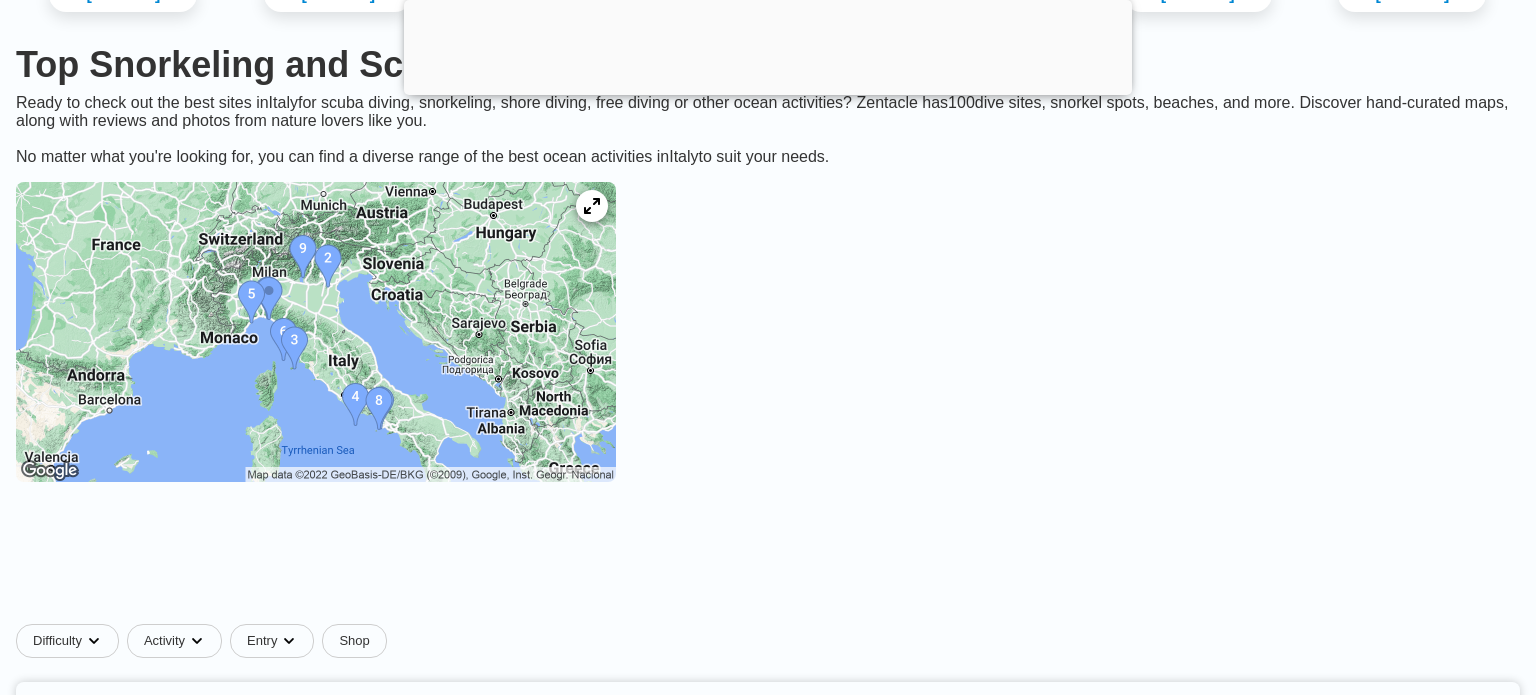 click at bounding box center (316, 332) 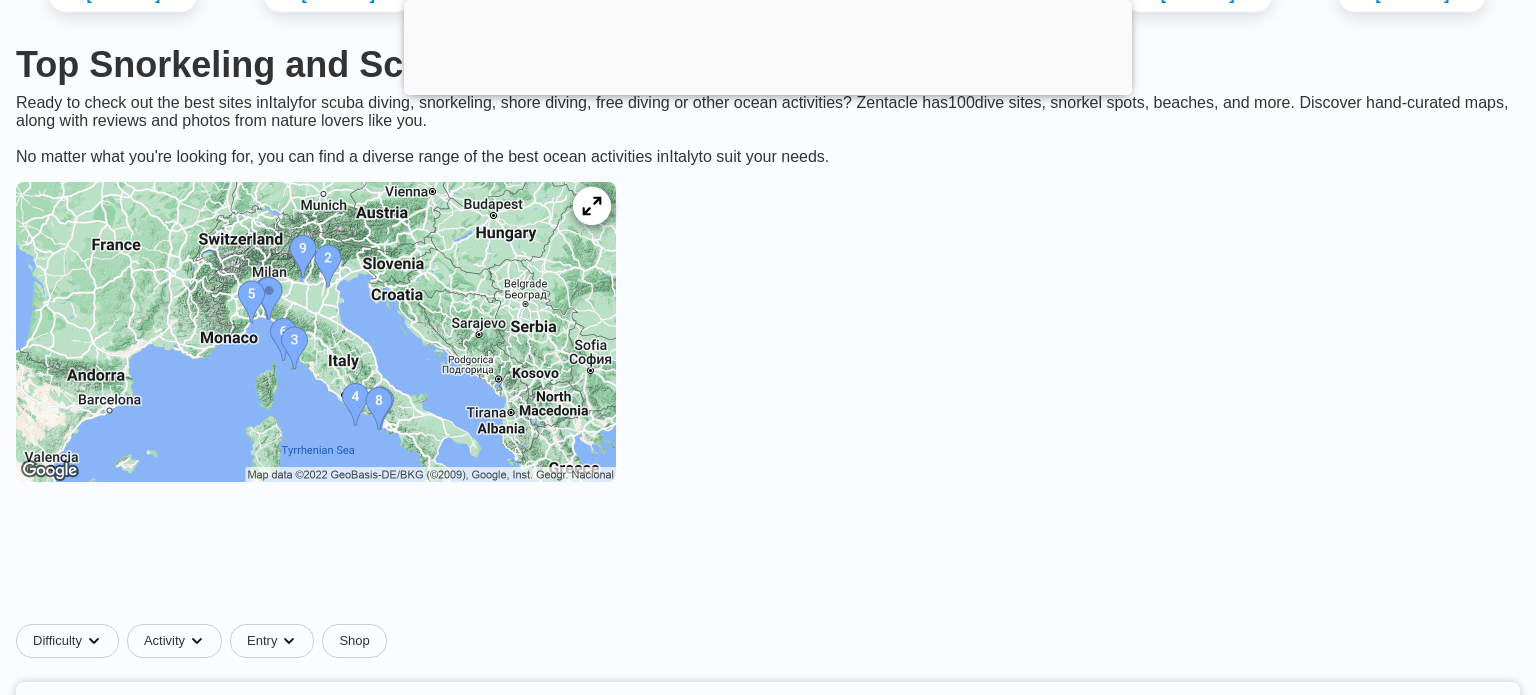 click 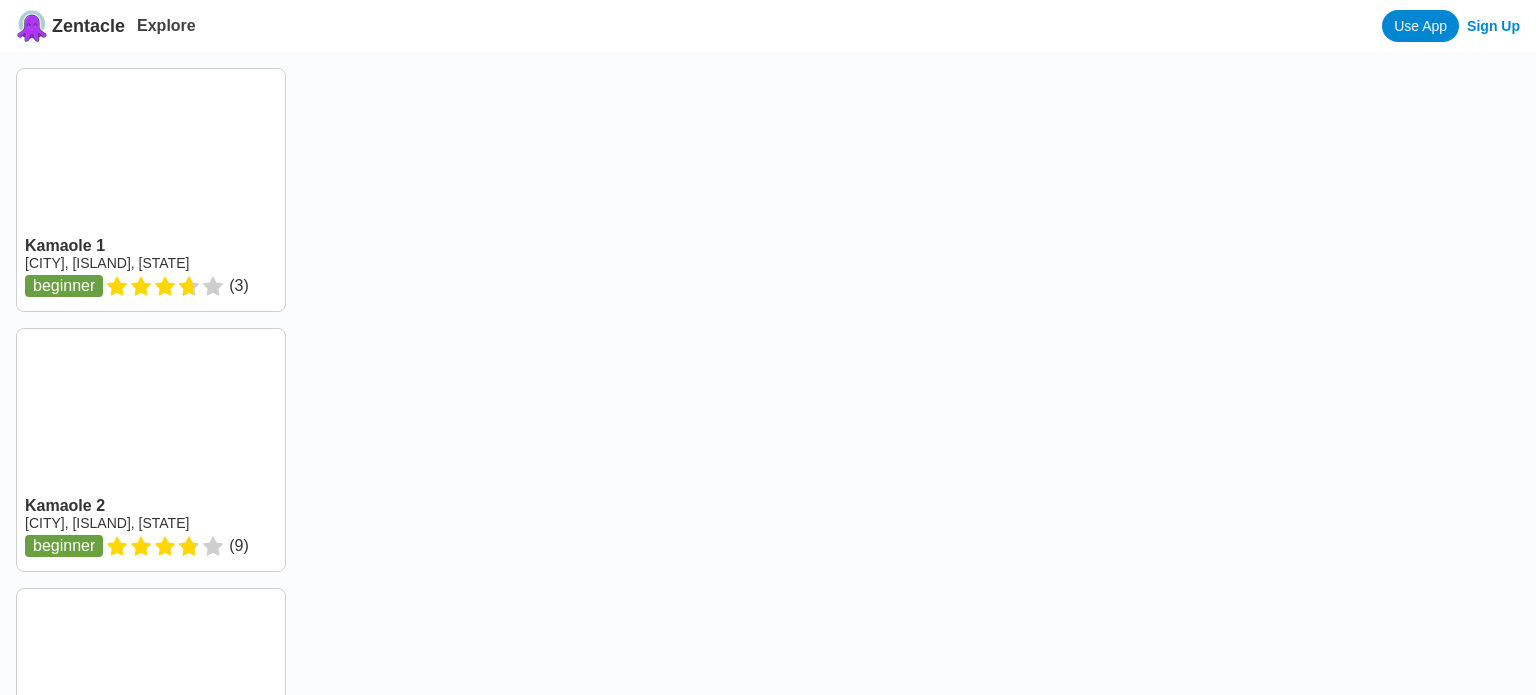 scroll, scrollTop: 0, scrollLeft: 0, axis: both 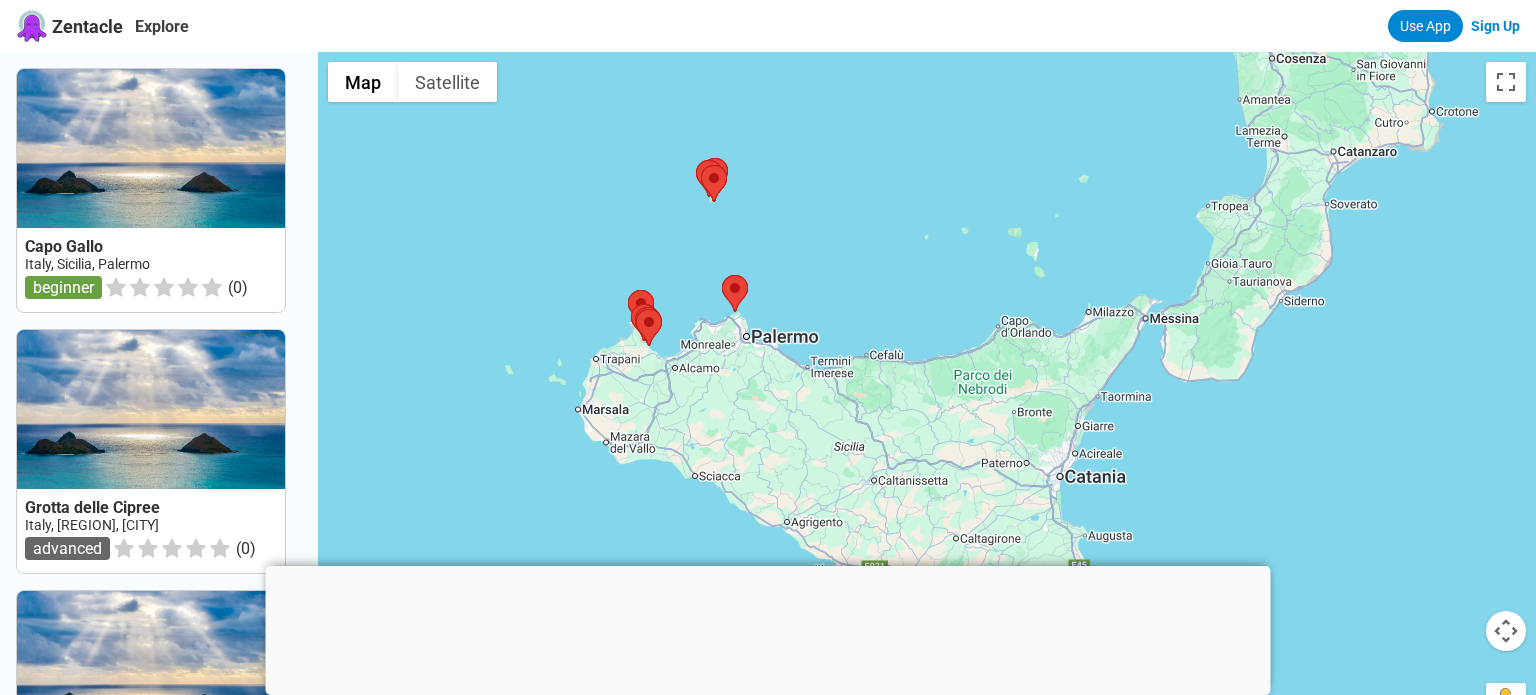 drag, startPoint x: 781, startPoint y: 273, endPoint x: 646, endPoint y: 160, distance: 176.05113 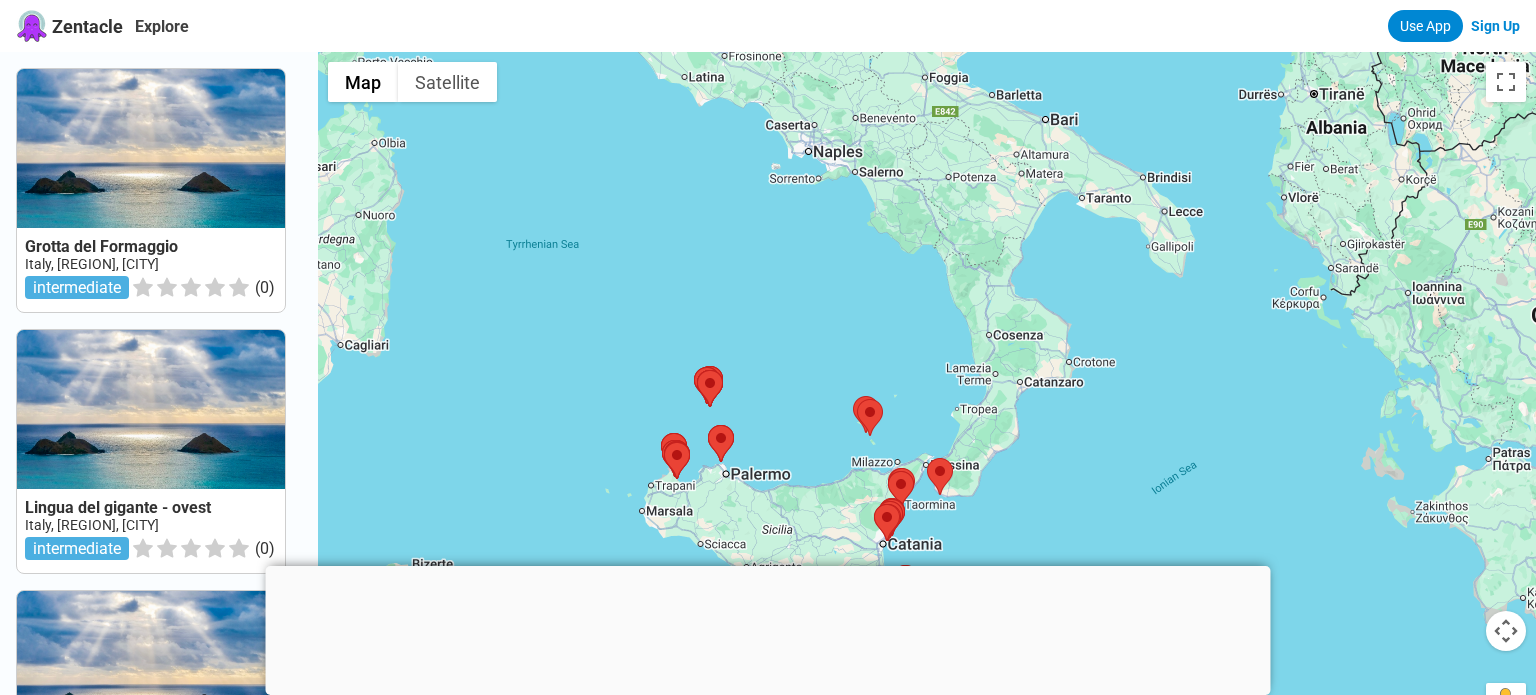 drag, startPoint x: 1069, startPoint y: 245, endPoint x: 1094, endPoint y: 434, distance: 190.64627 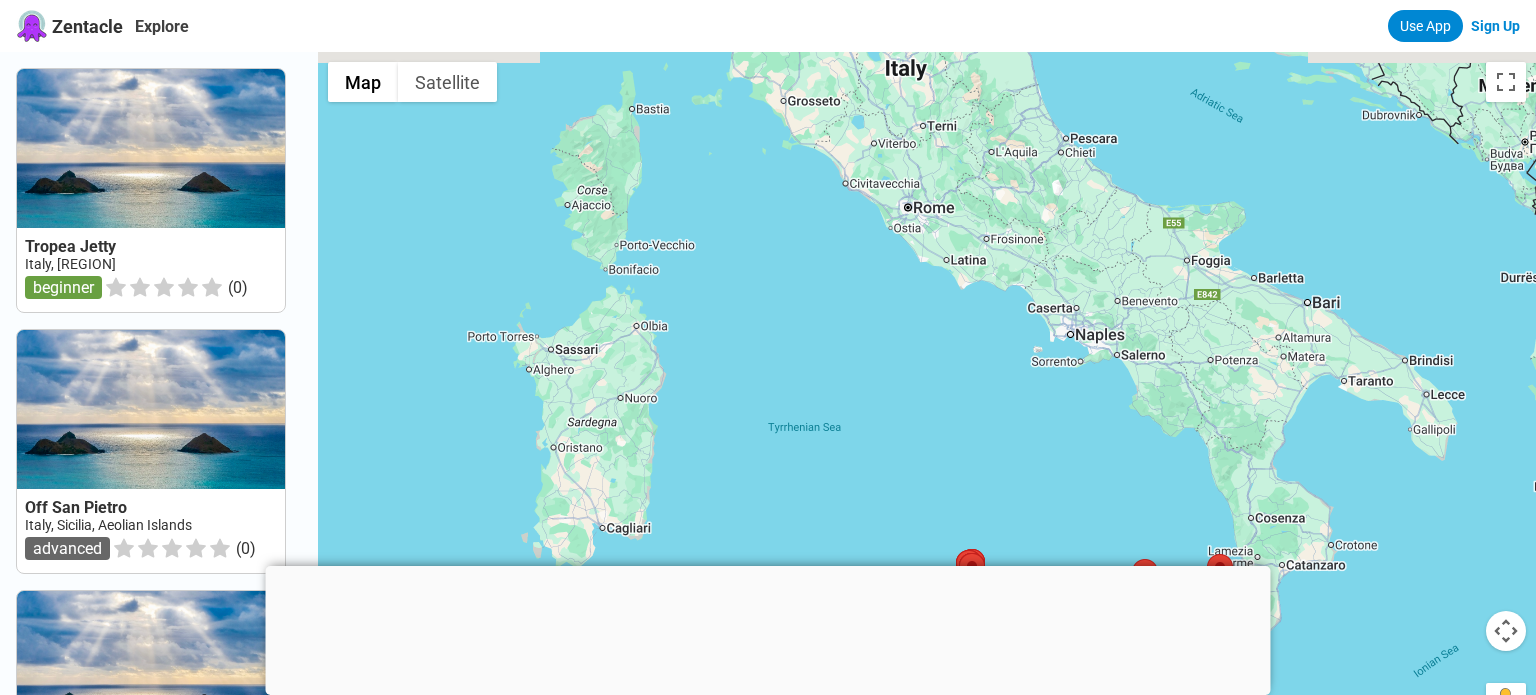 drag, startPoint x: 715, startPoint y: 212, endPoint x: 979, endPoint y: 399, distance: 323.5197 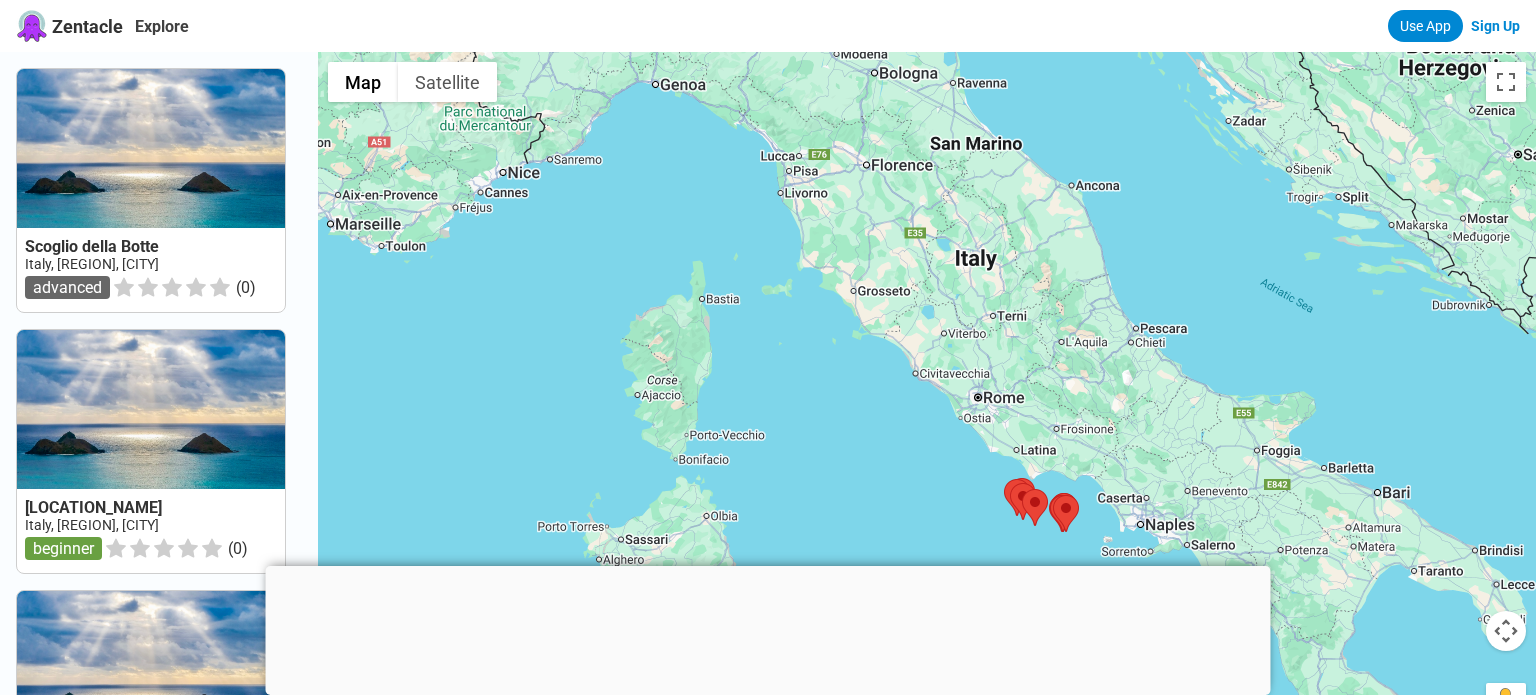 drag, startPoint x: 887, startPoint y: 253, endPoint x: 956, endPoint y: 445, distance: 204.02206 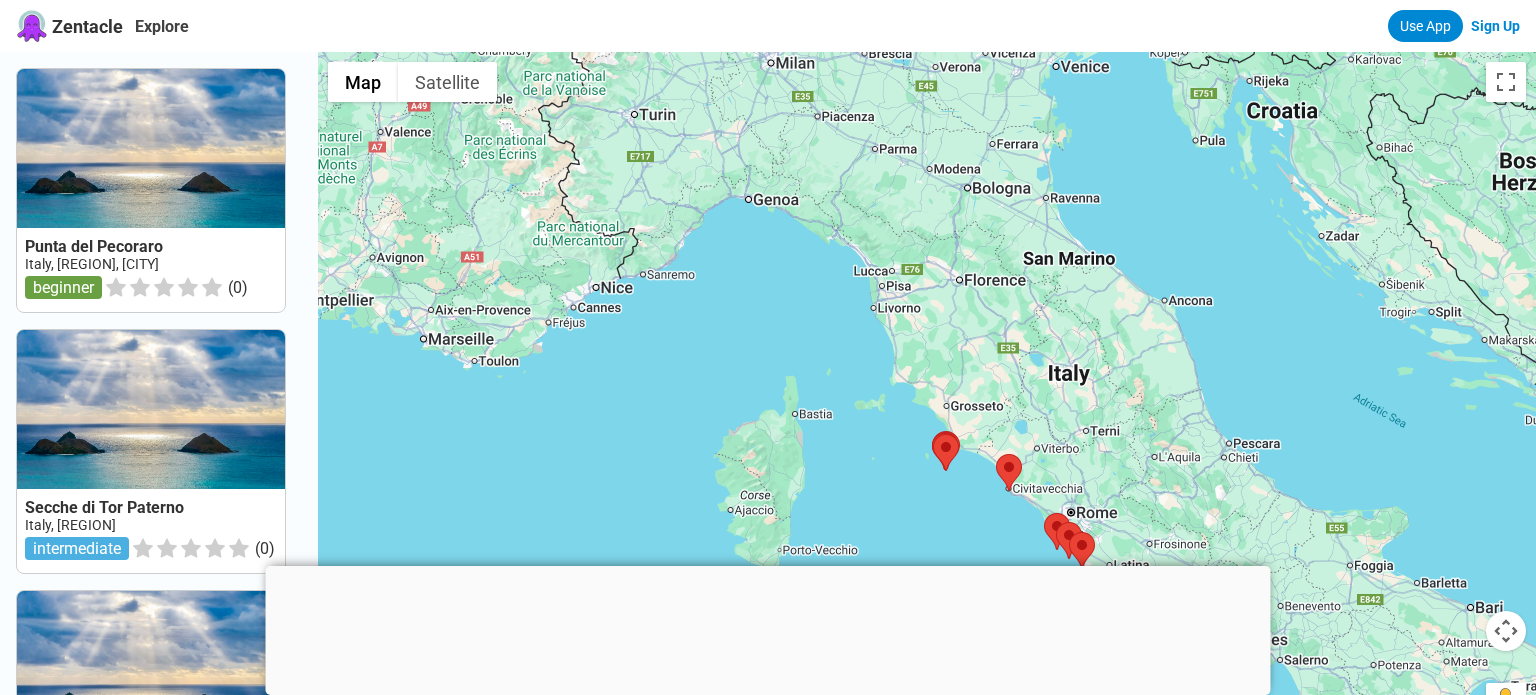 drag, startPoint x: 754, startPoint y: 247, endPoint x: 849, endPoint y: 364, distance: 150.71164 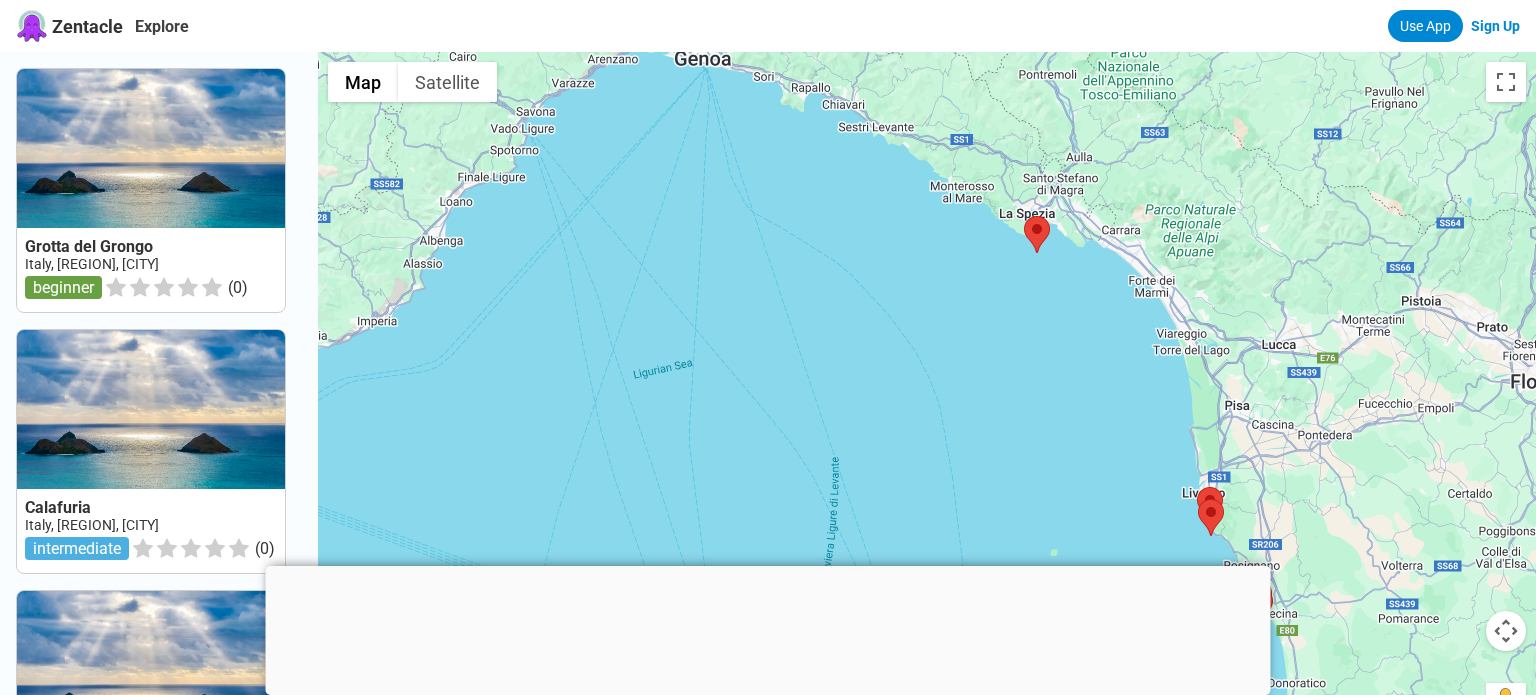 drag, startPoint x: 846, startPoint y: 260, endPoint x: 962, endPoint y: 421, distance: 198.43639 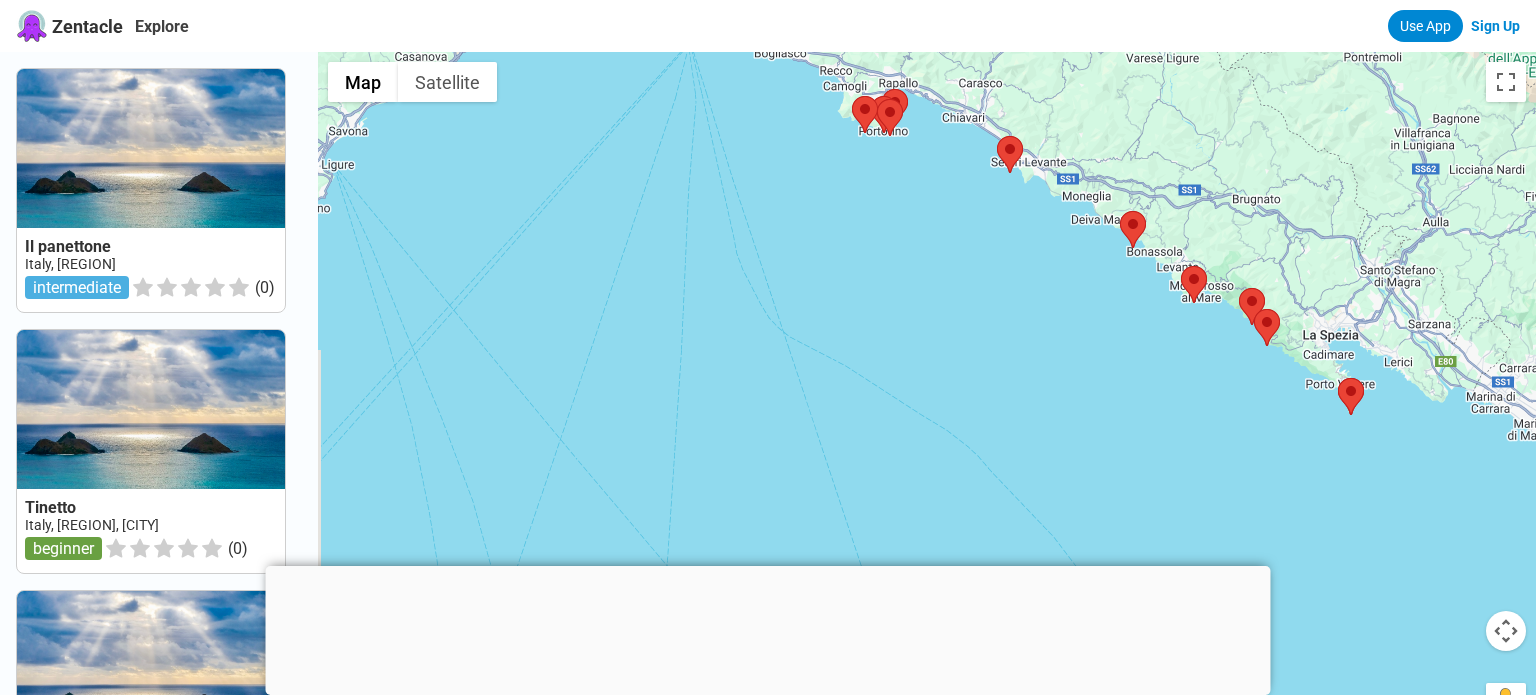 drag, startPoint x: 889, startPoint y: 246, endPoint x: 1060, endPoint y: 463, distance: 276.27884 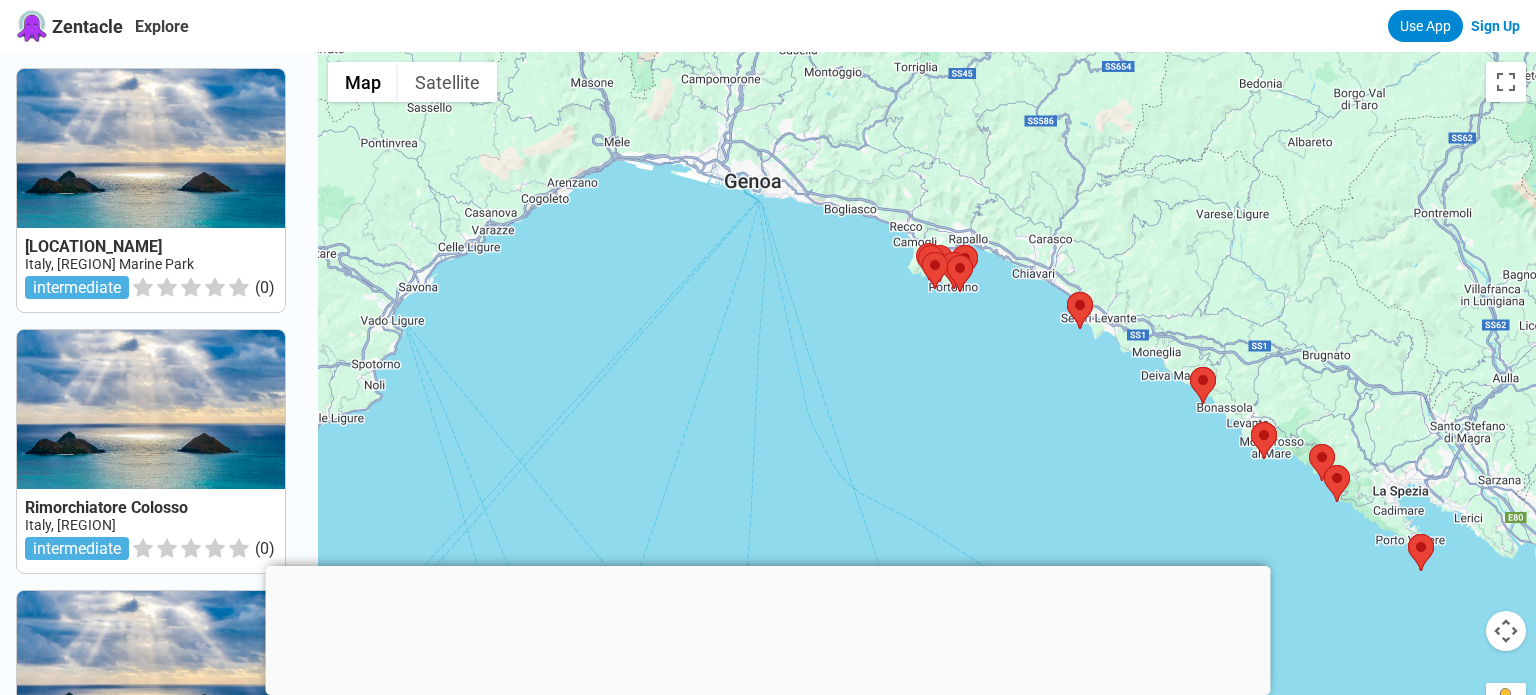drag, startPoint x: 933, startPoint y: 232, endPoint x: 1004, endPoint y: 395, distance: 177.792 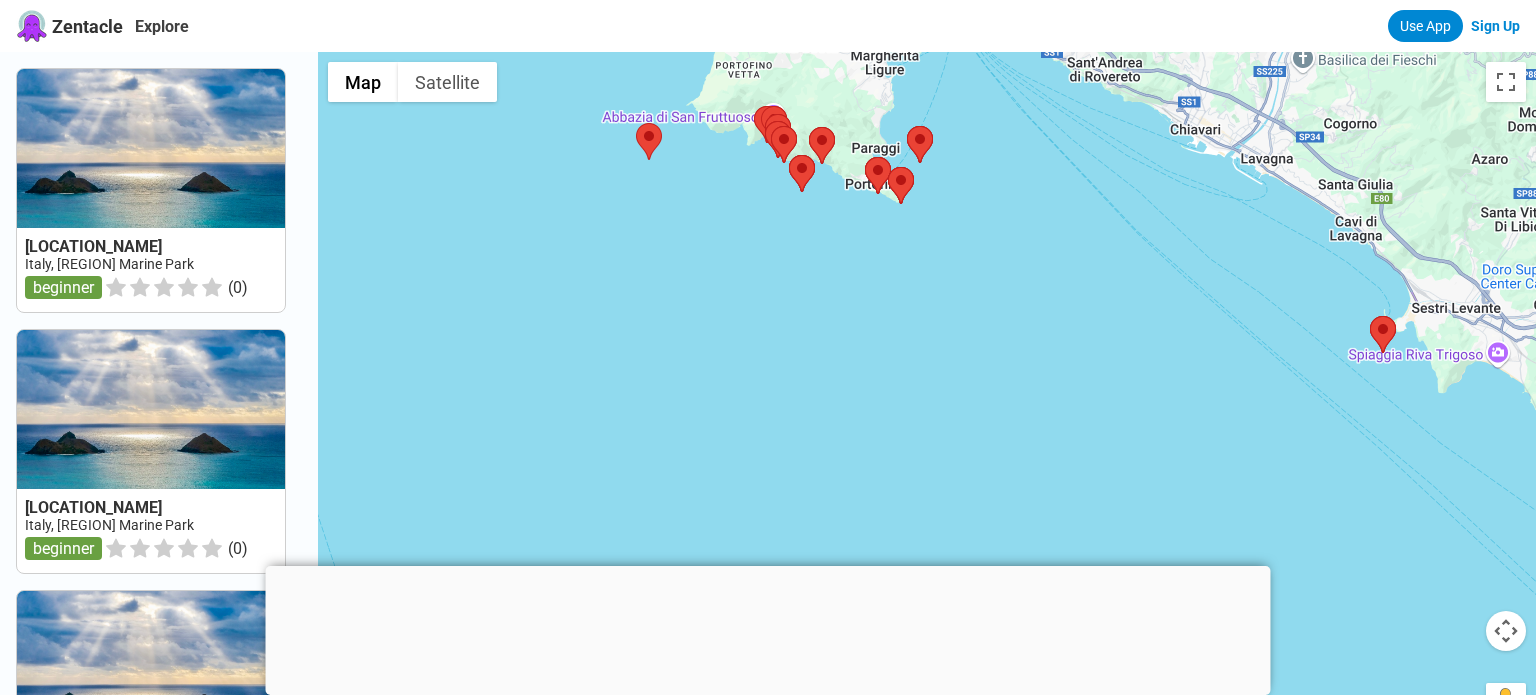 drag, startPoint x: 974, startPoint y: 210, endPoint x: 1047, endPoint y: 426, distance: 228.0022 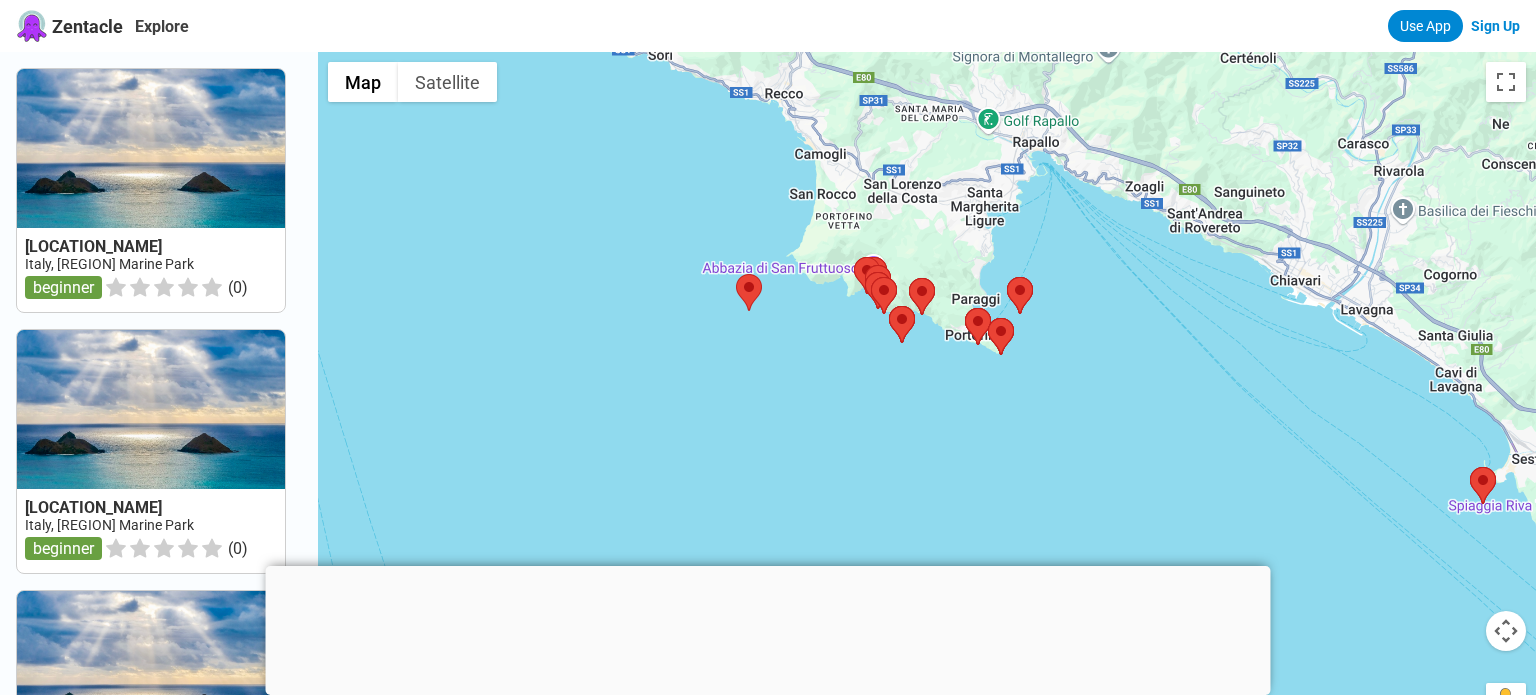 drag, startPoint x: 959, startPoint y: 313, endPoint x: 1053, endPoint y: 443, distance: 160.42444 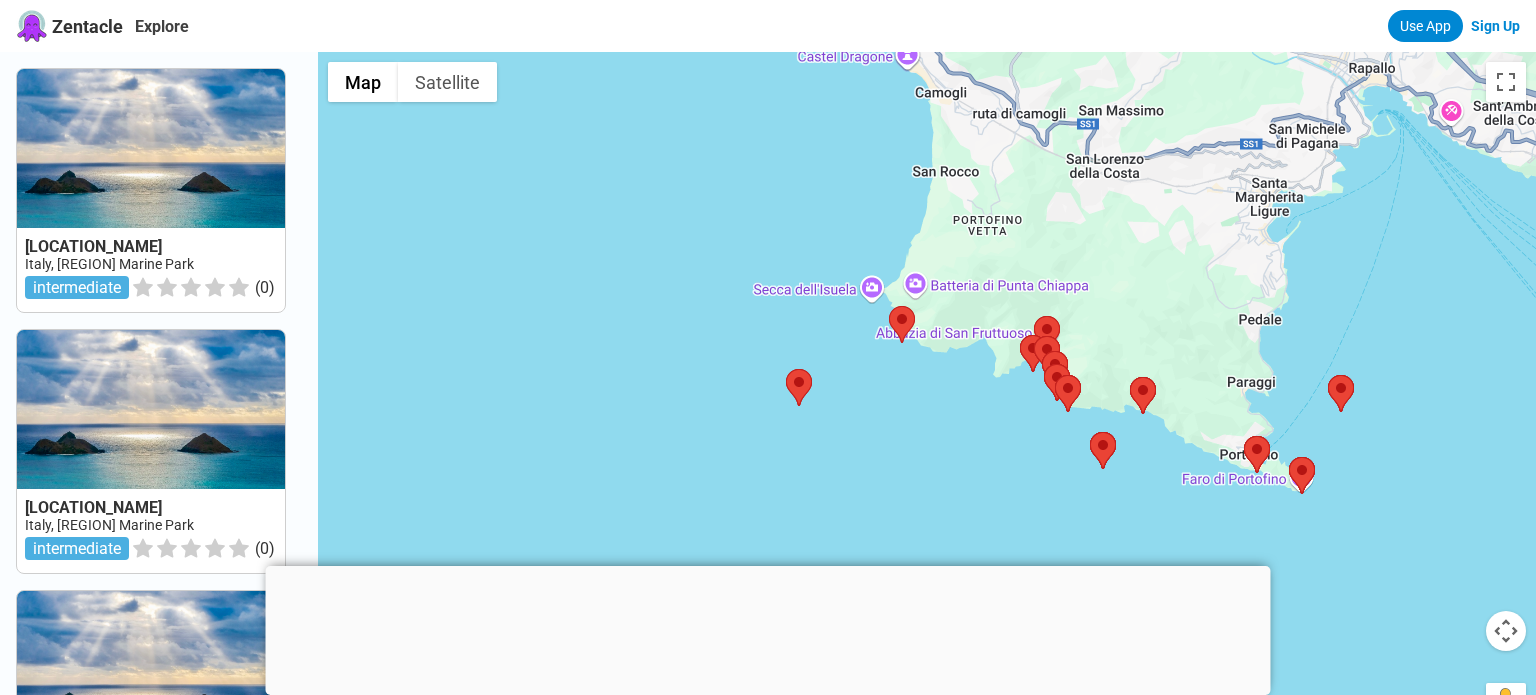 drag, startPoint x: 799, startPoint y: 338, endPoint x: 888, endPoint y: 450, distance: 143.05594 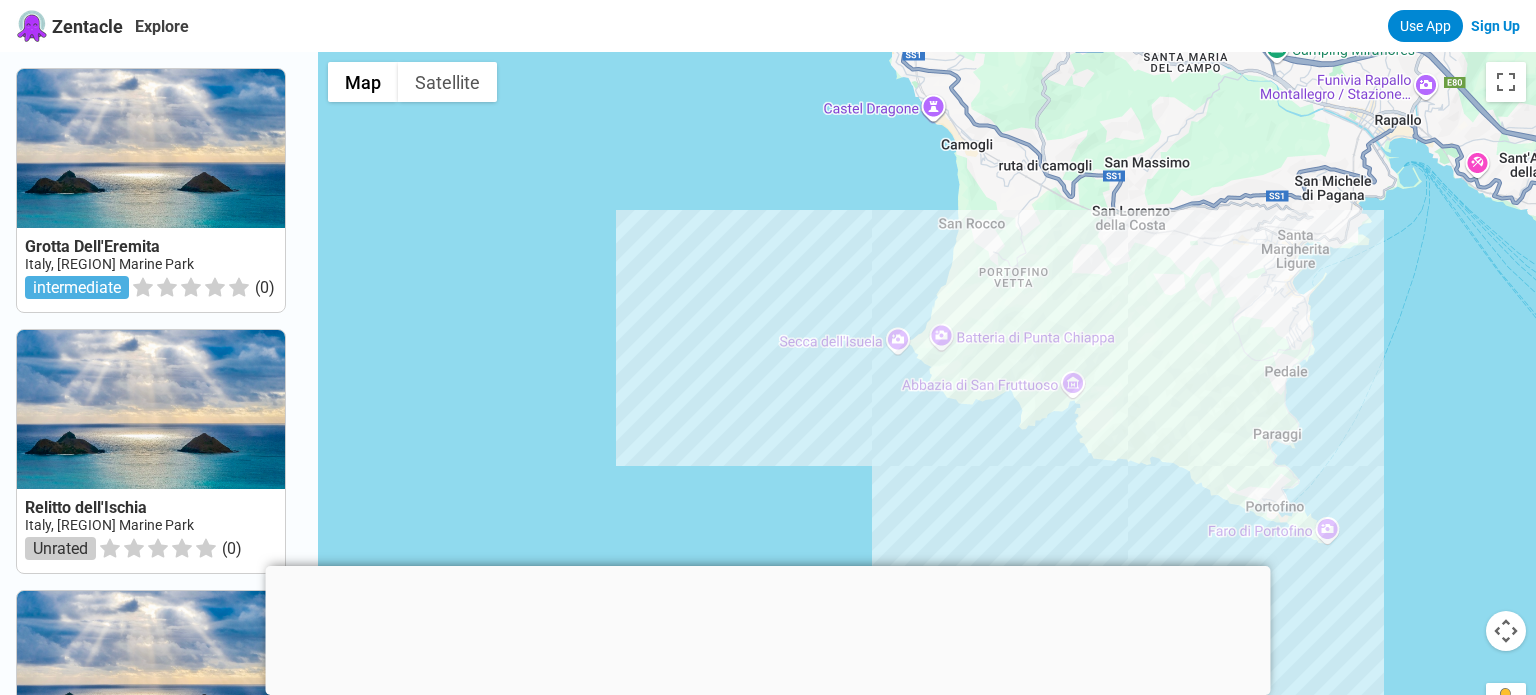 drag, startPoint x: 983, startPoint y: 376, endPoint x: 987, endPoint y: 465, distance: 89.08984 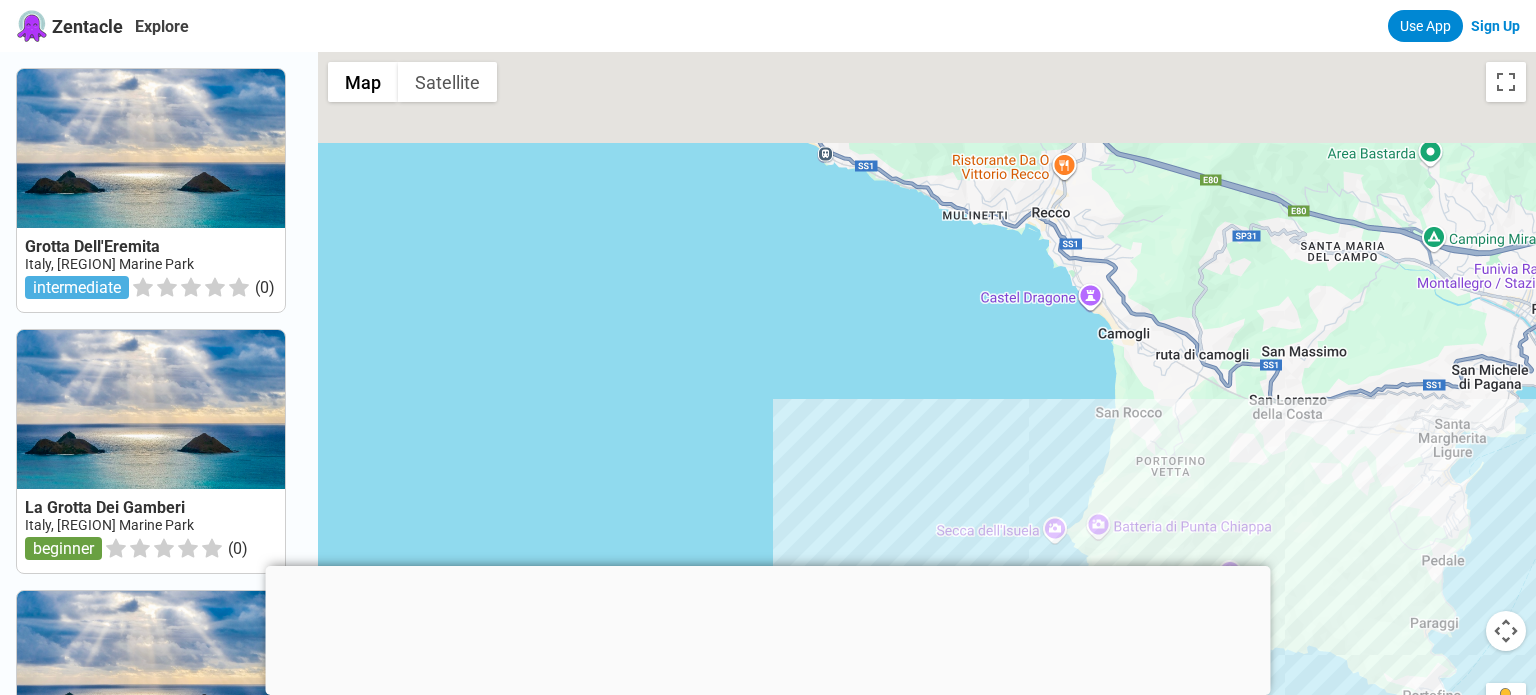 drag, startPoint x: 811, startPoint y: 194, endPoint x: 953, endPoint y: 365, distance: 222.27235 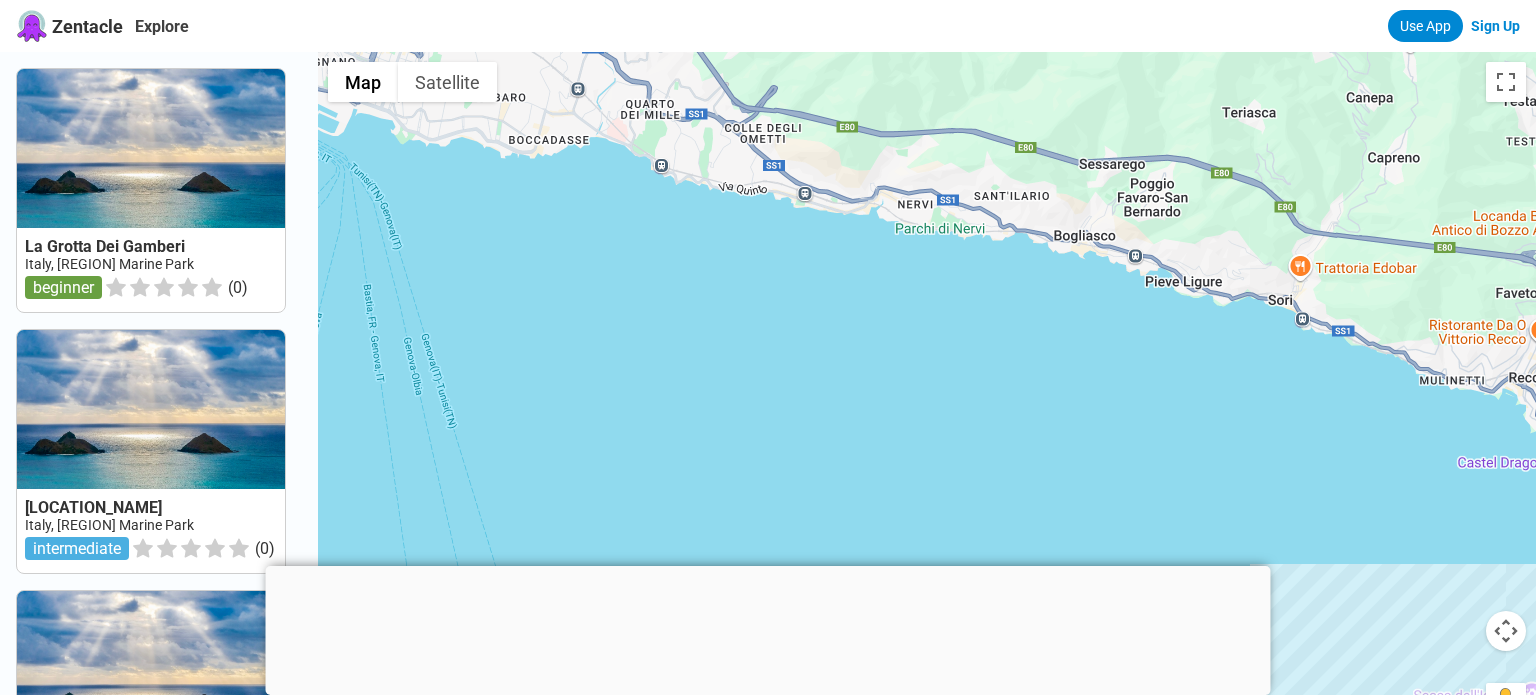 drag, startPoint x: 739, startPoint y: 285, endPoint x: 1215, endPoint y: 450, distance: 503.78665 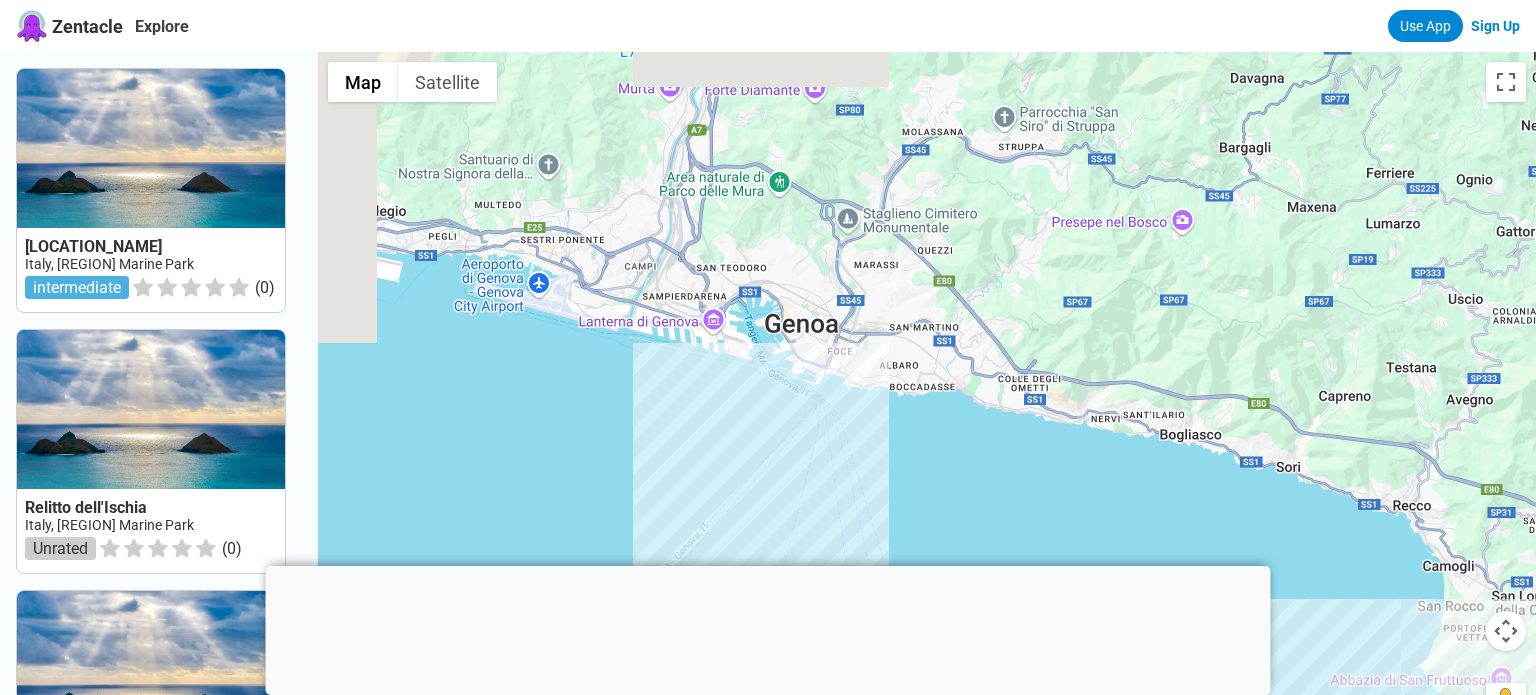 drag, startPoint x: 638, startPoint y: 332, endPoint x: 851, endPoint y: 441, distance: 239.26973 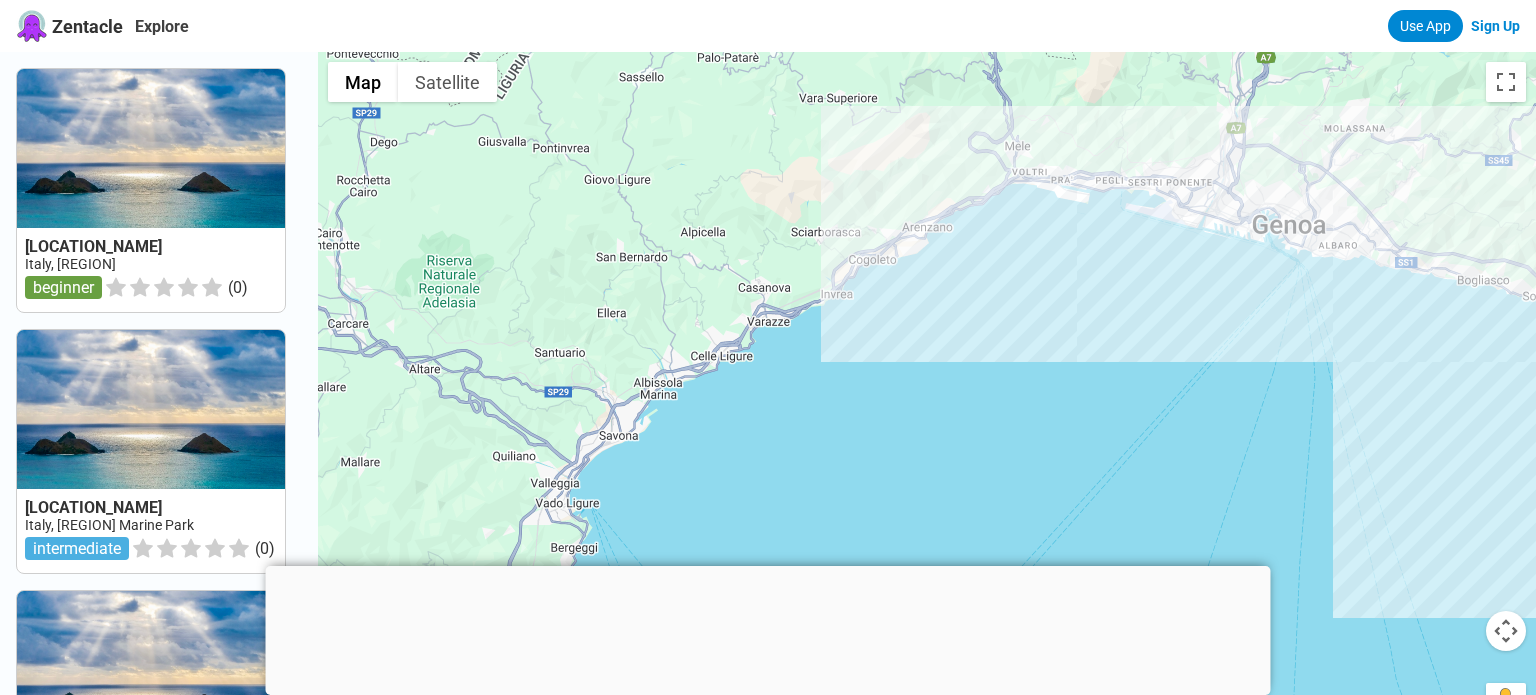 drag, startPoint x: 623, startPoint y: 431, endPoint x: 946, endPoint y: 342, distance: 335.03732 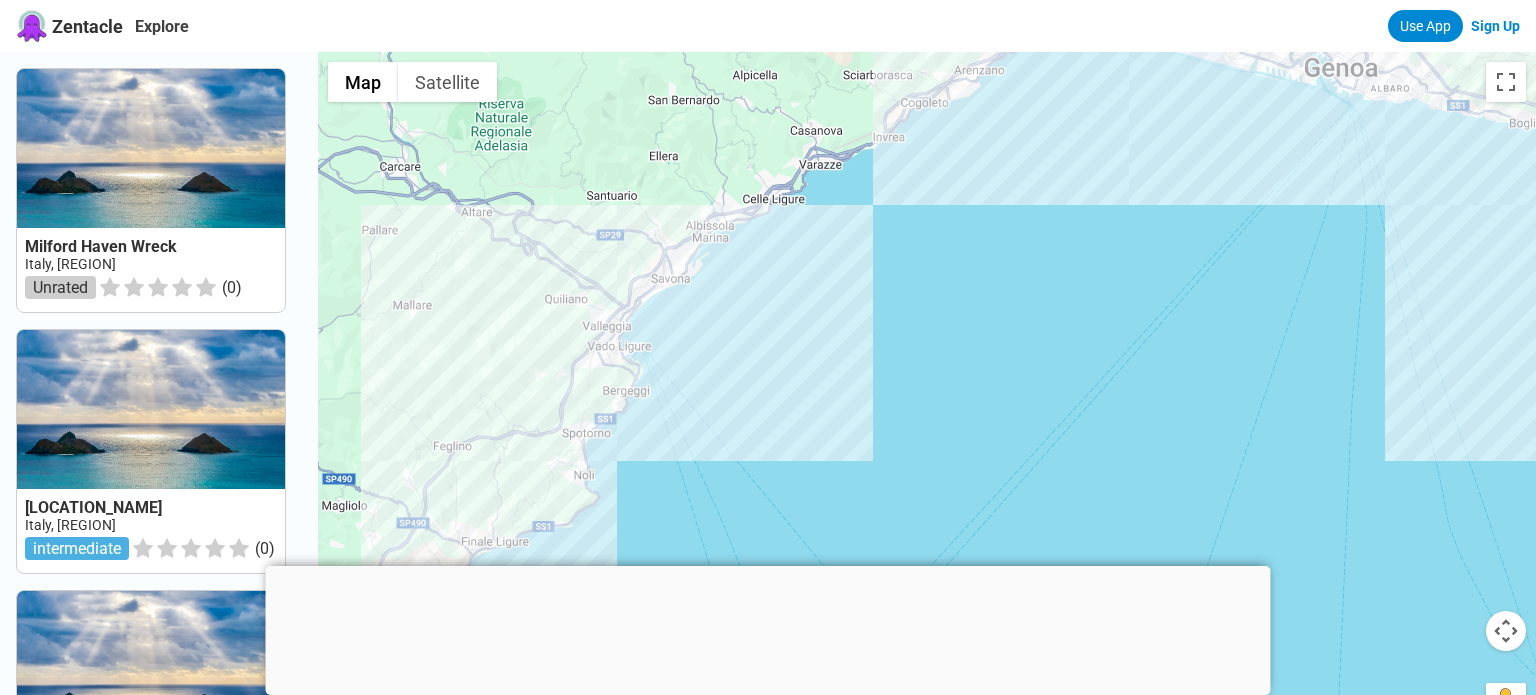 drag, startPoint x: 829, startPoint y: 376, endPoint x: 864, endPoint y: 284, distance: 98.43272 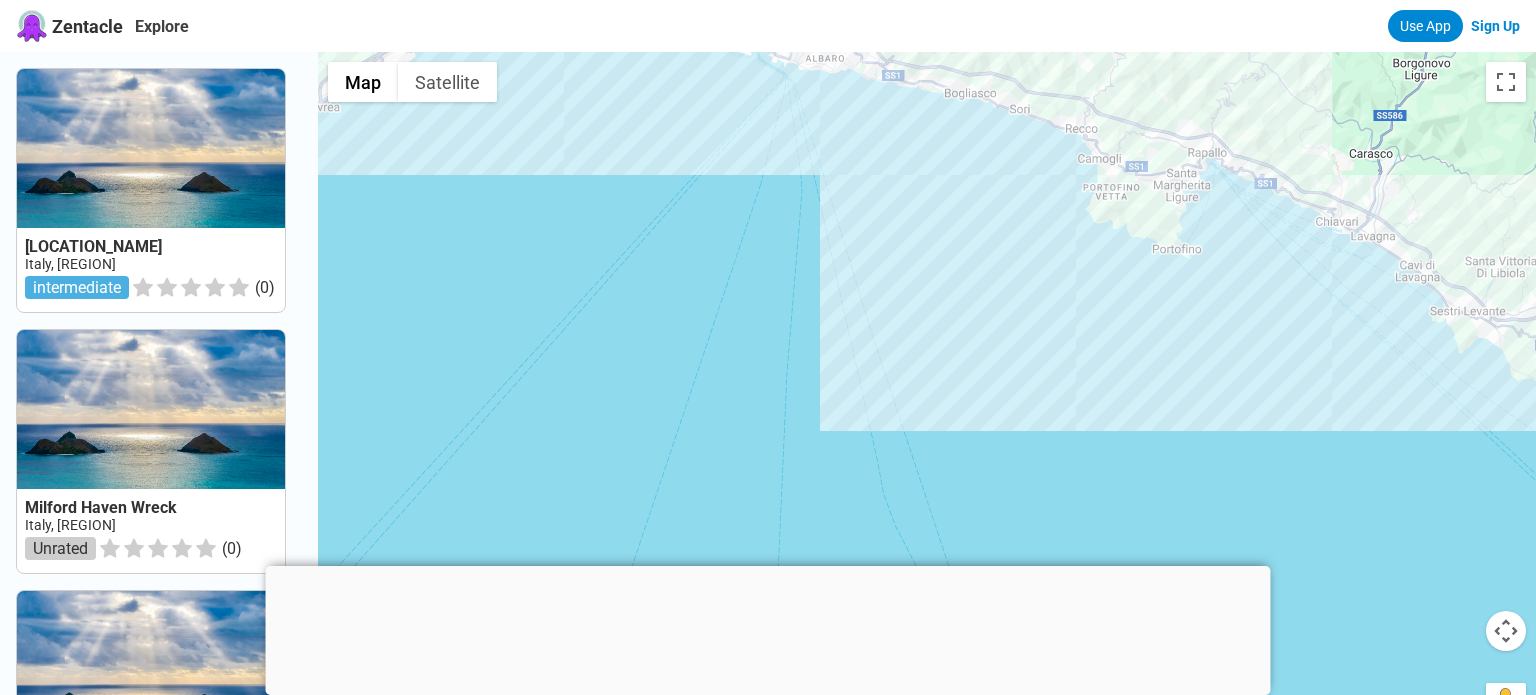 drag, startPoint x: 1189, startPoint y: 454, endPoint x: 624, endPoint y: 424, distance: 565.7959 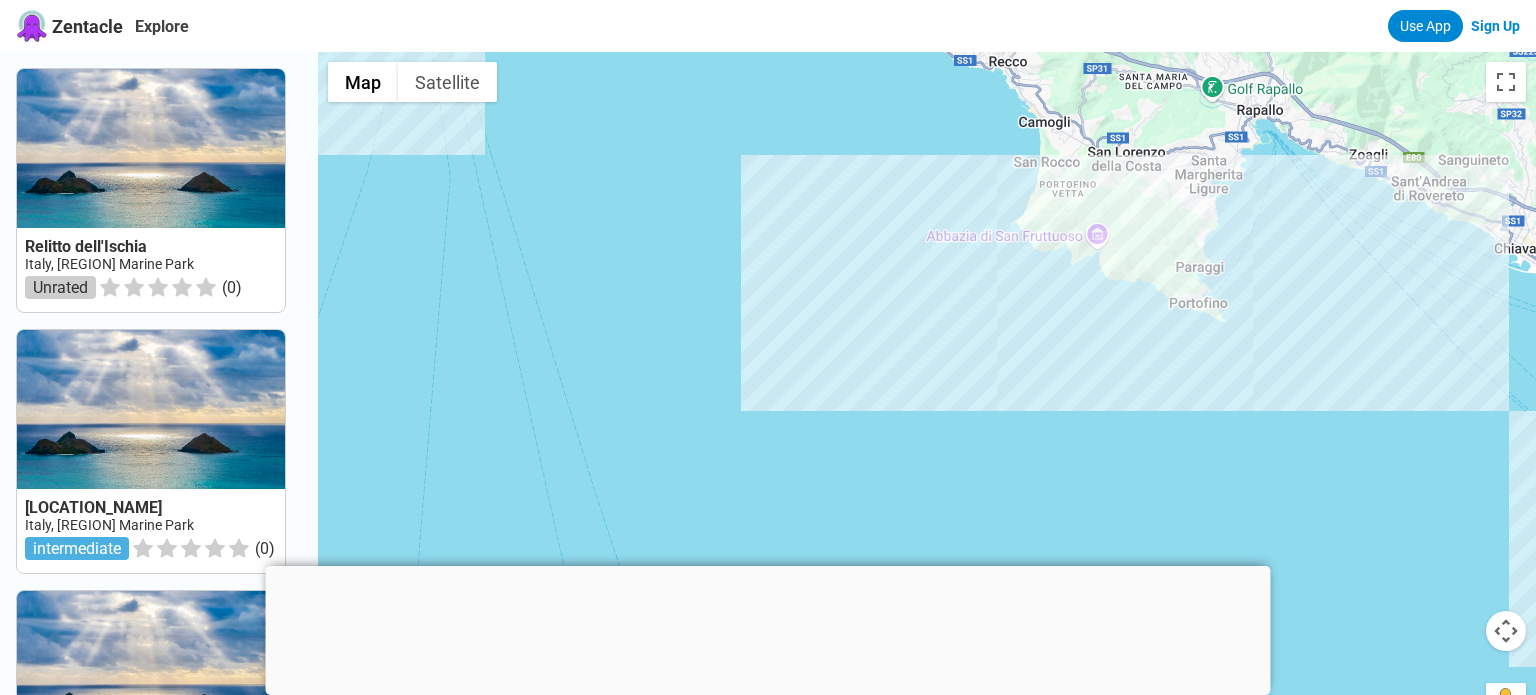 drag, startPoint x: 1243, startPoint y: 284, endPoint x: 1131, endPoint y: 481, distance: 226.612 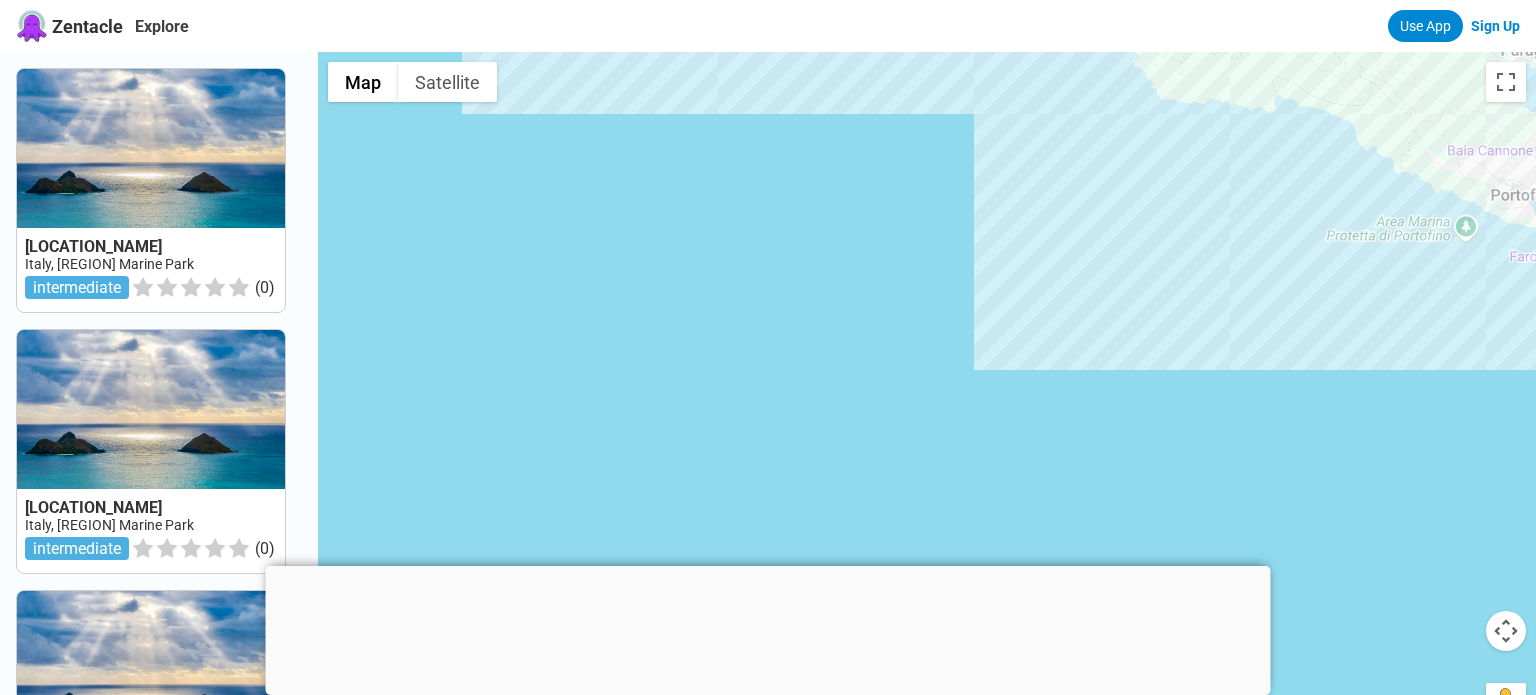 drag, startPoint x: 1139, startPoint y: 380, endPoint x: 1188, endPoint y: 561, distance: 187.51534 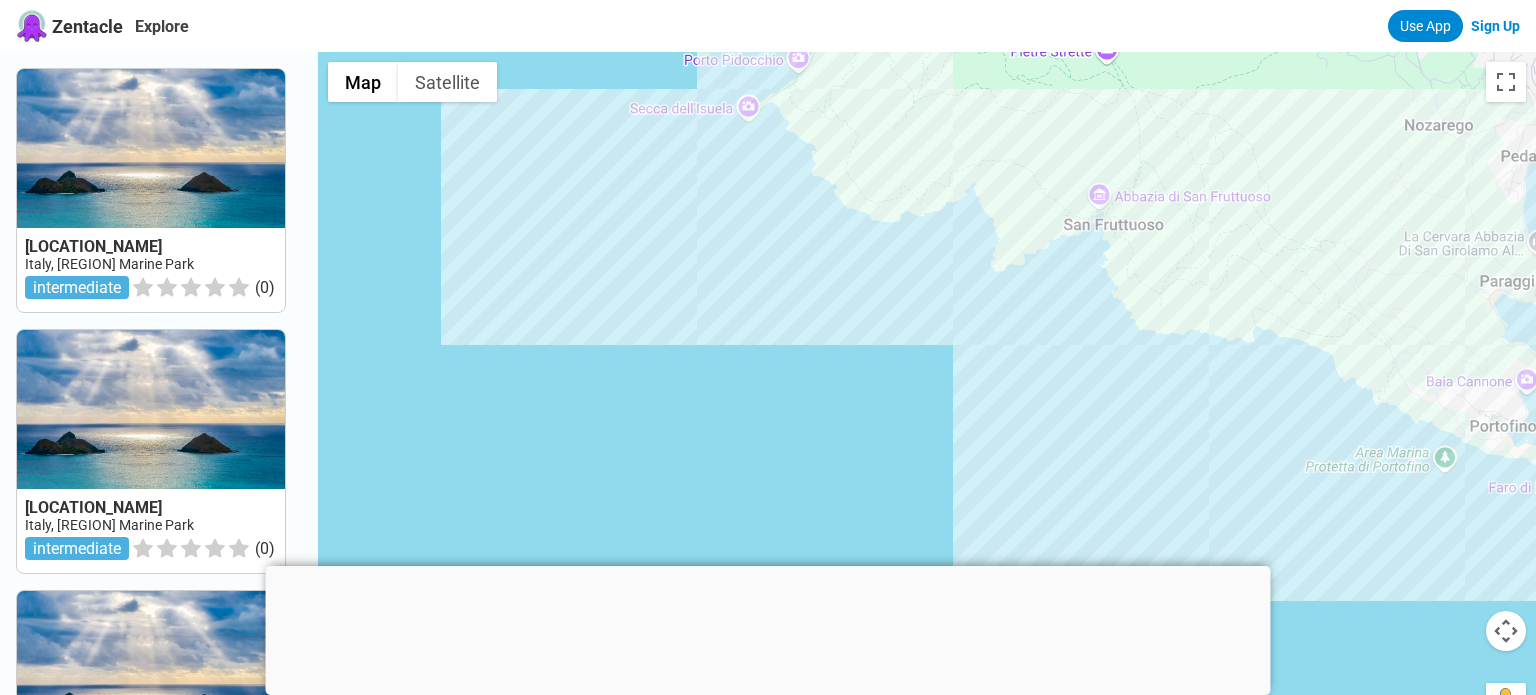 drag, startPoint x: 1101, startPoint y: 298, endPoint x: 1079, endPoint y: 507, distance: 210.15471 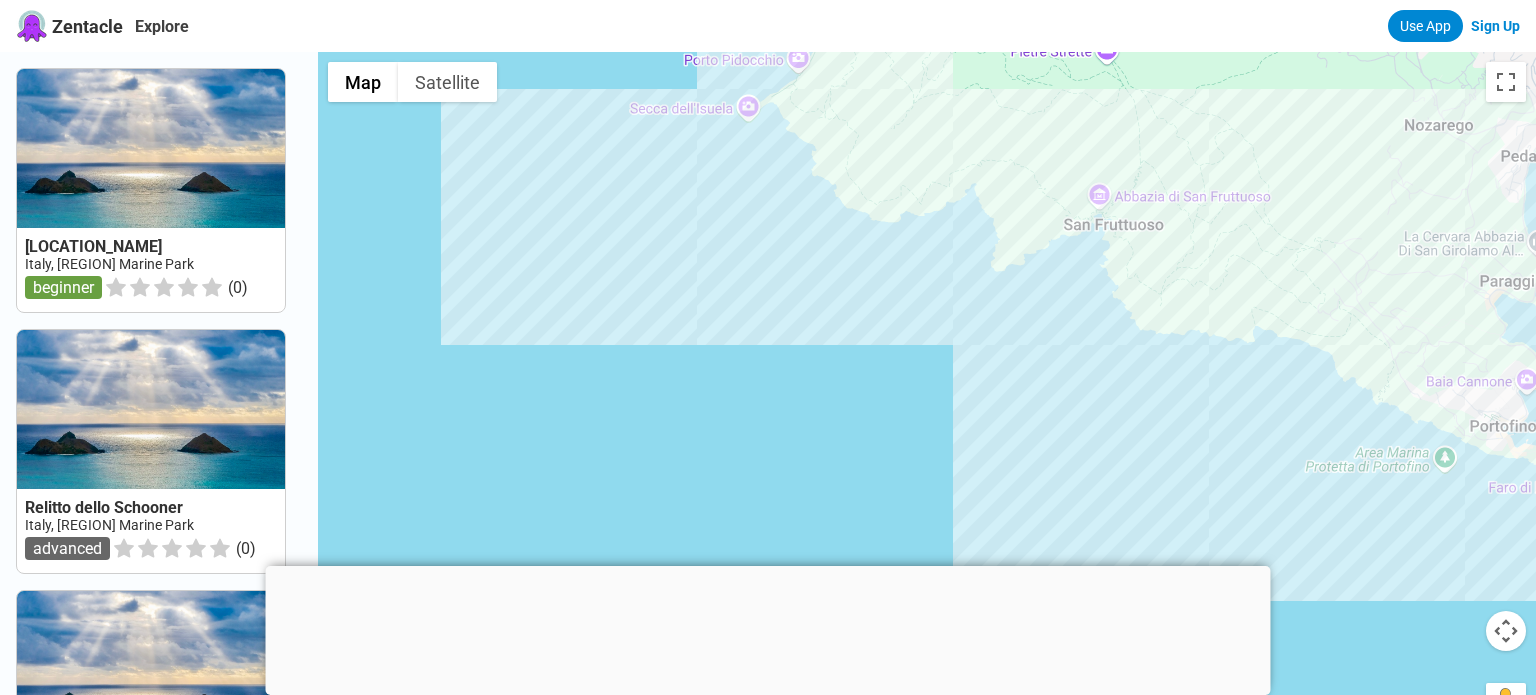 click at bounding box center [927, 399] 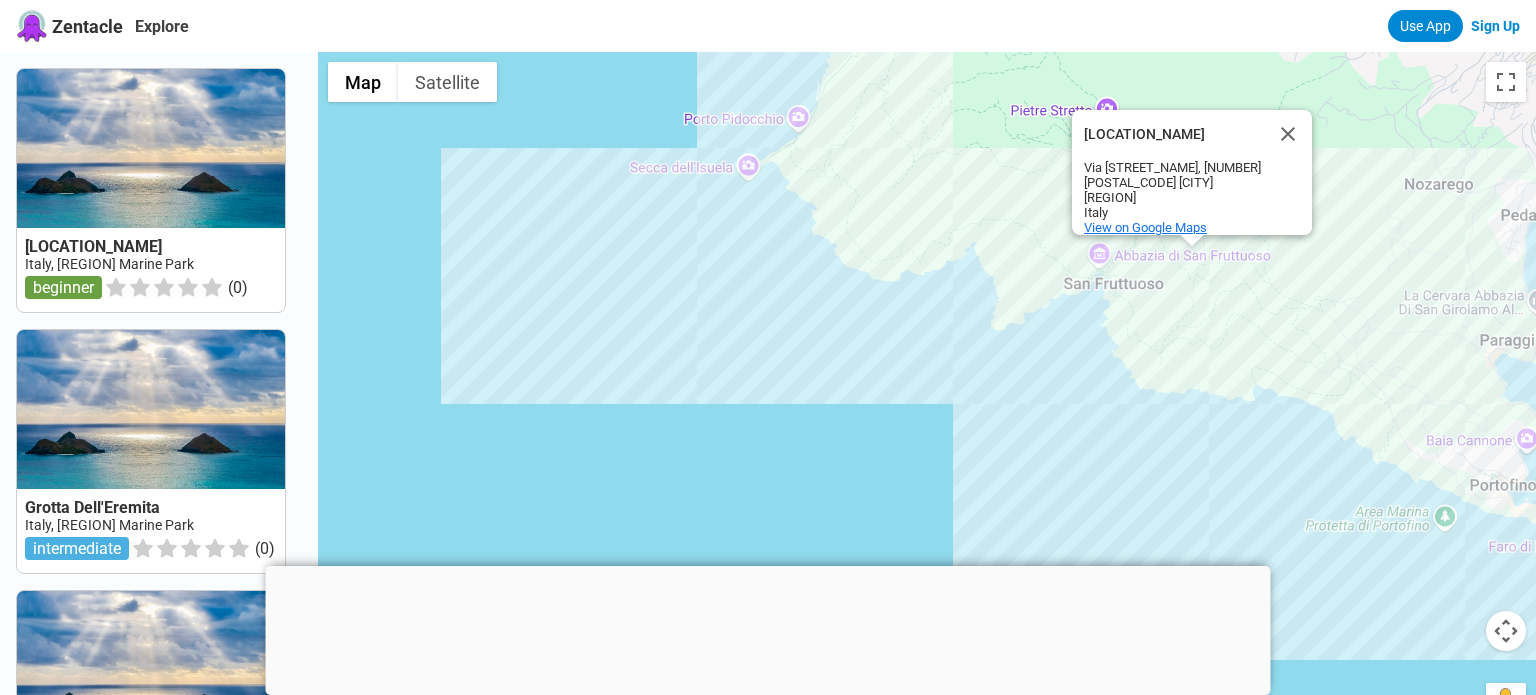 click on "View on Google Maps" at bounding box center (1145, 227) 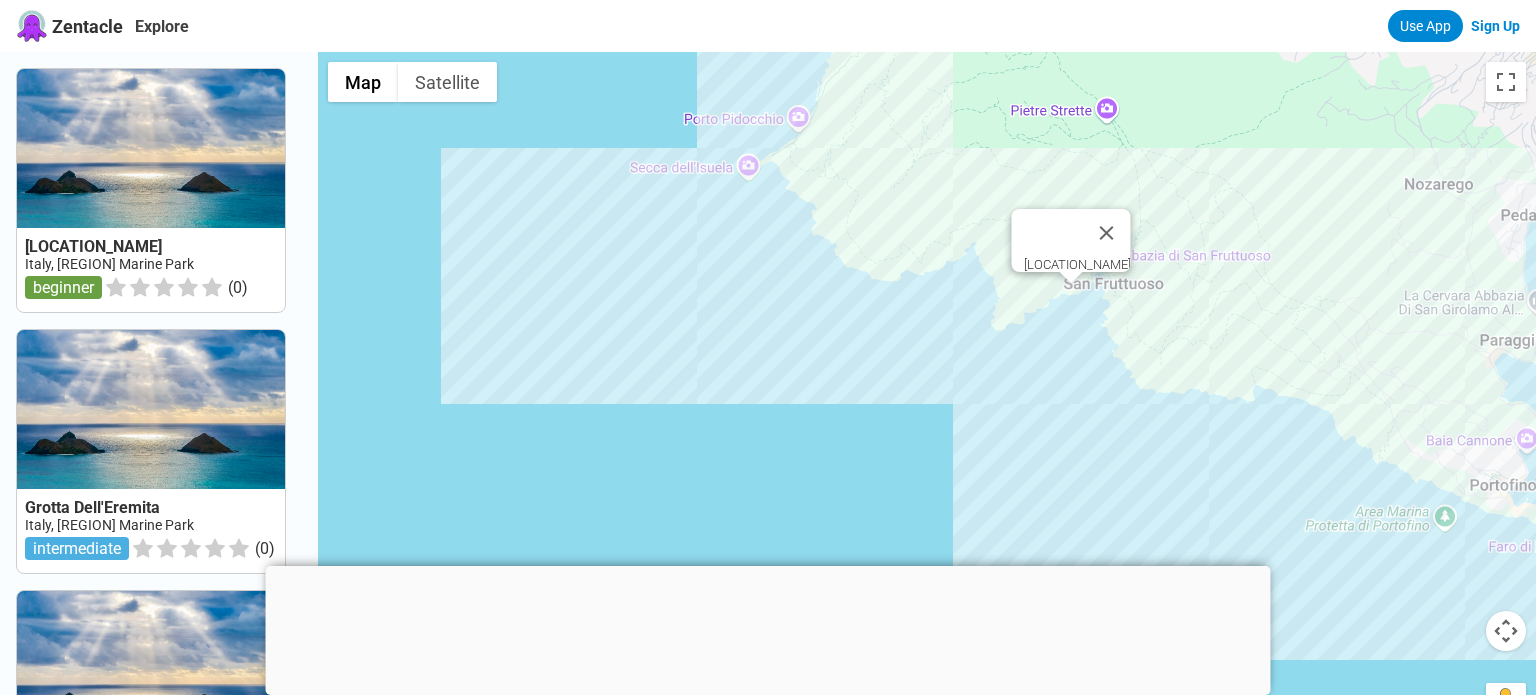 click on "Relitto del Croesus" at bounding box center (927, 399) 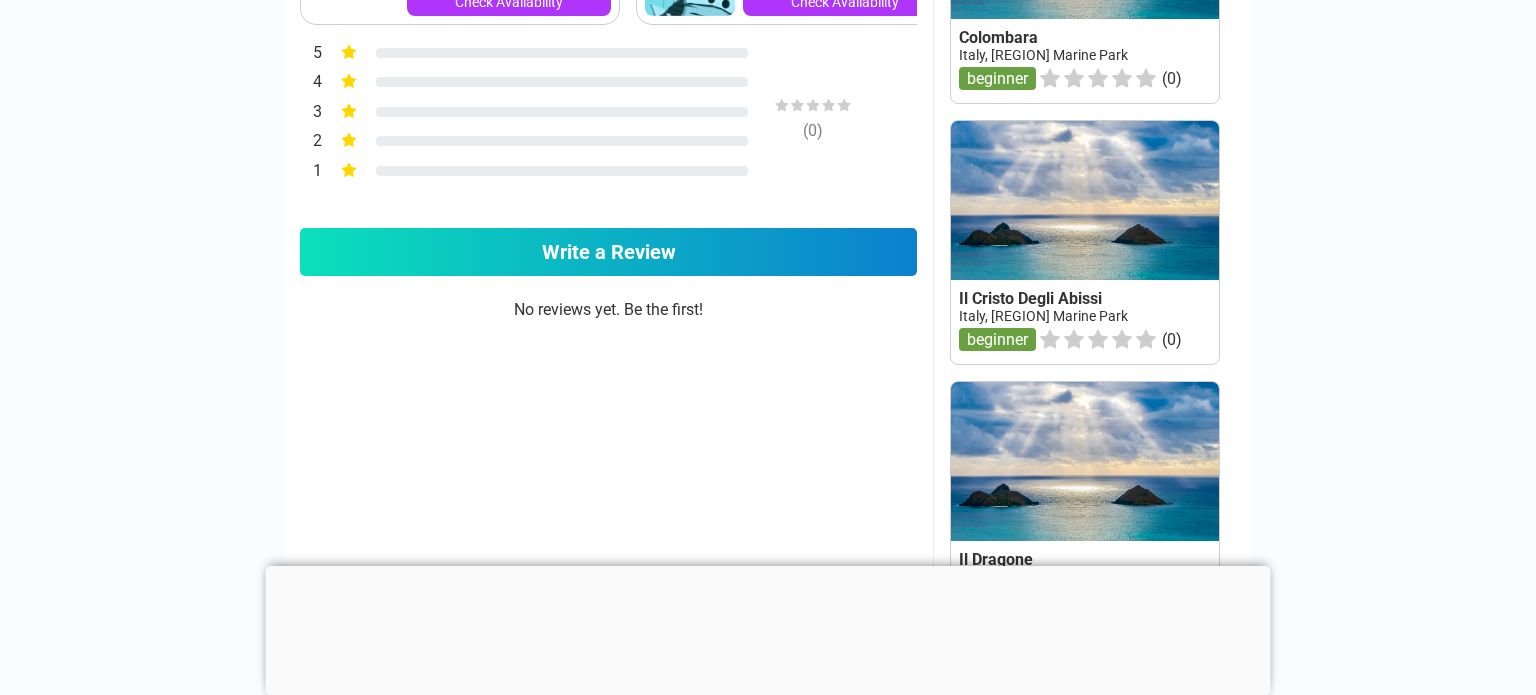 scroll, scrollTop: 1140, scrollLeft: 0, axis: vertical 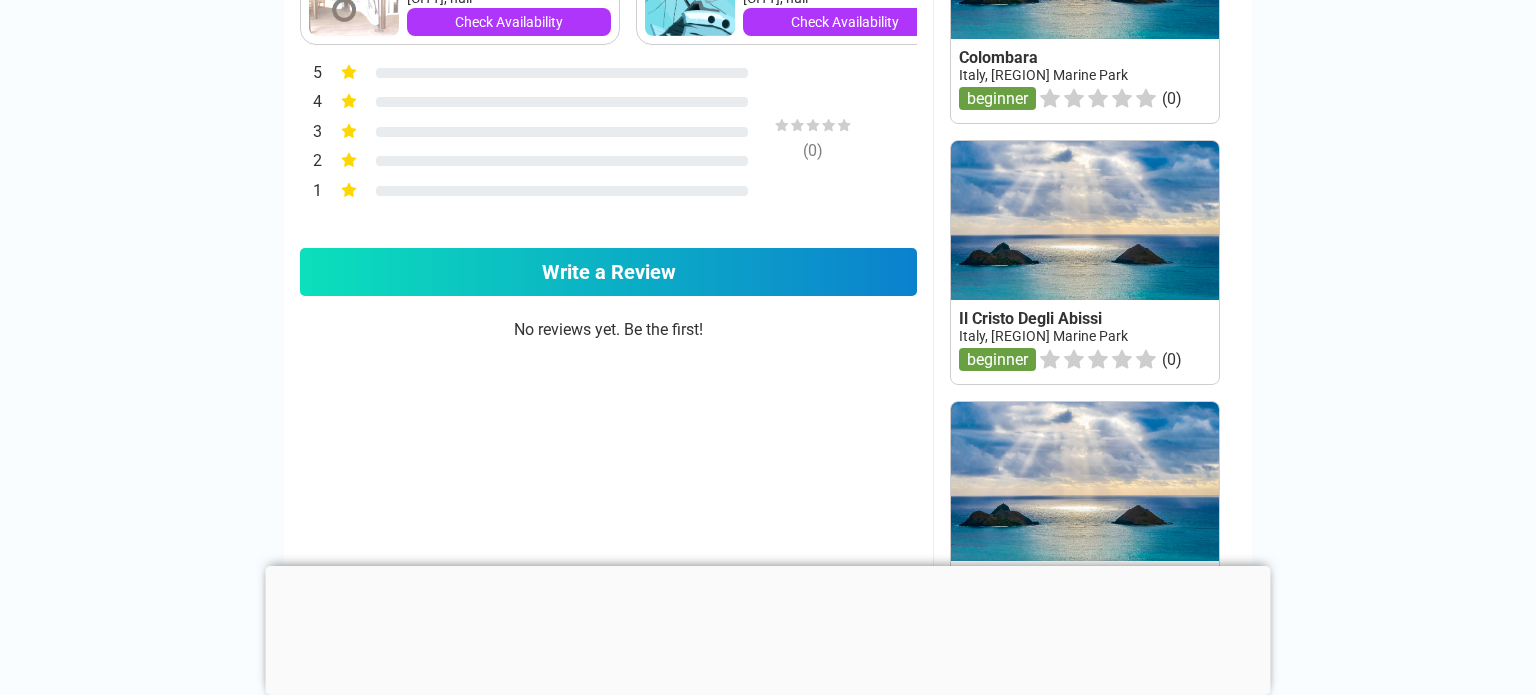 click at bounding box center [1085, 262] 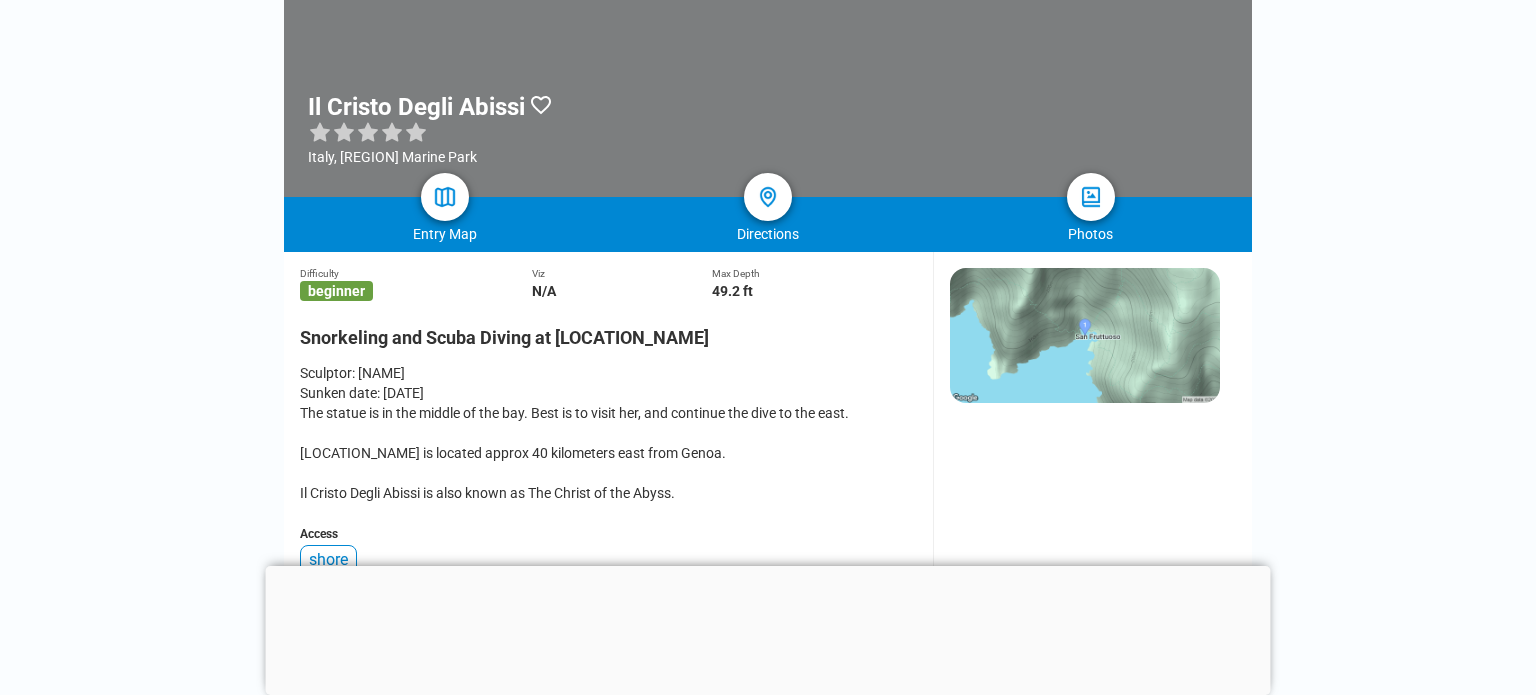 scroll, scrollTop: 279, scrollLeft: 0, axis: vertical 